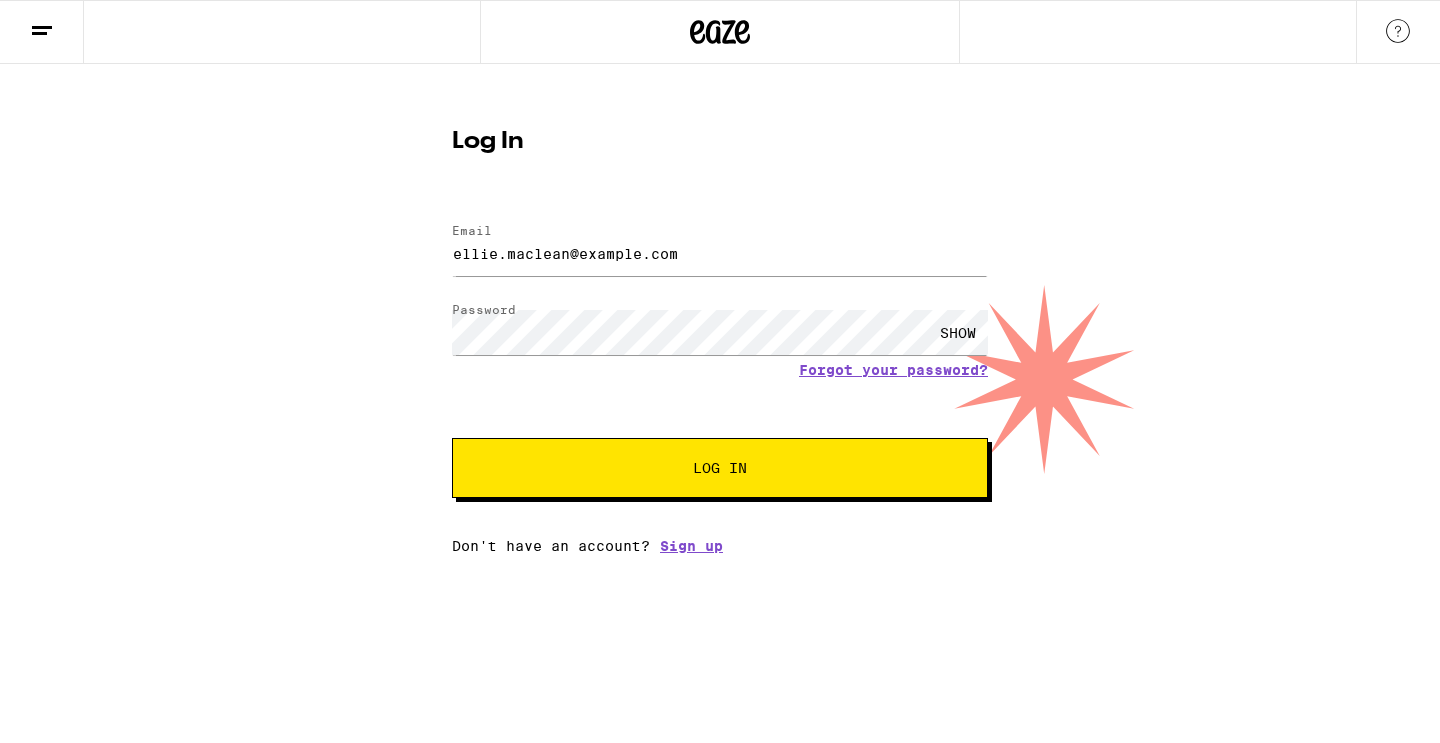 scroll, scrollTop: 0, scrollLeft: 0, axis: both 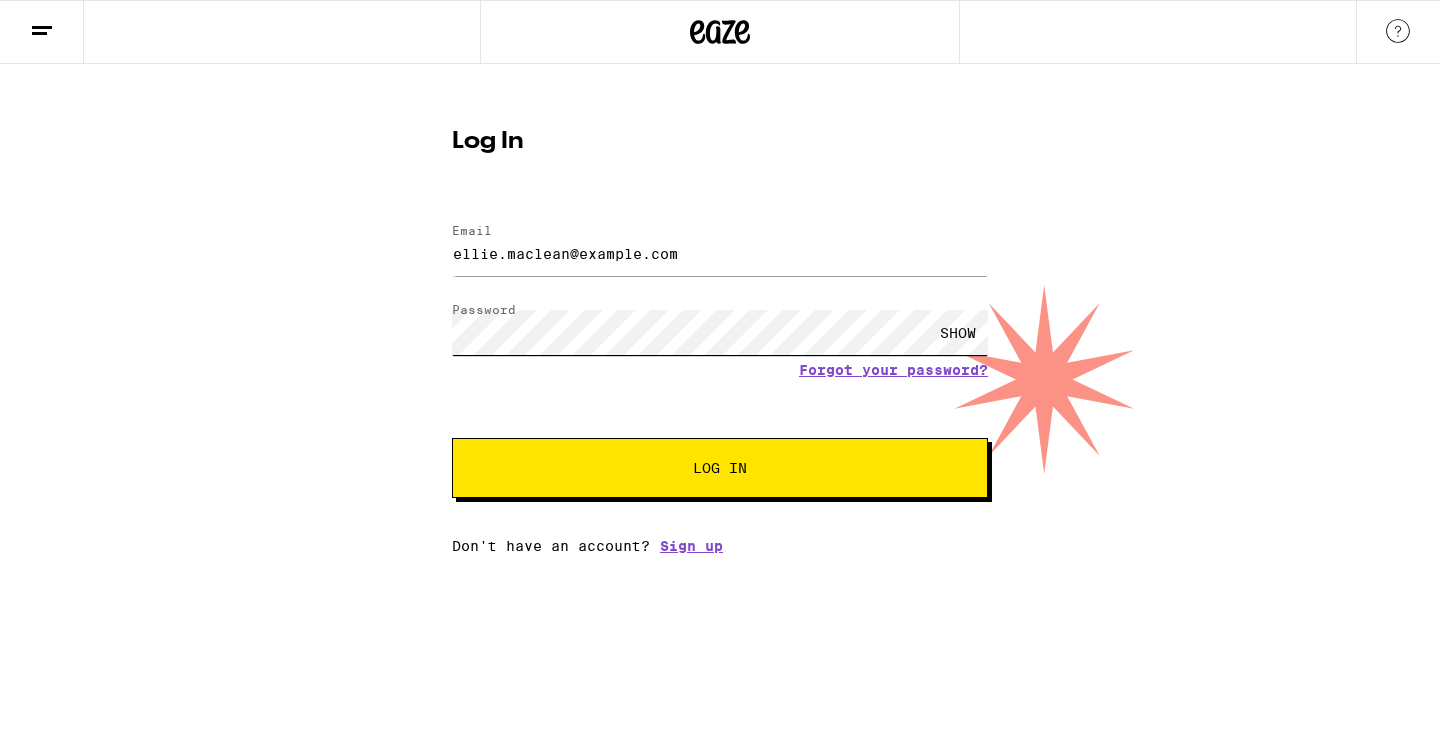click on "Log In" at bounding box center [720, 468] 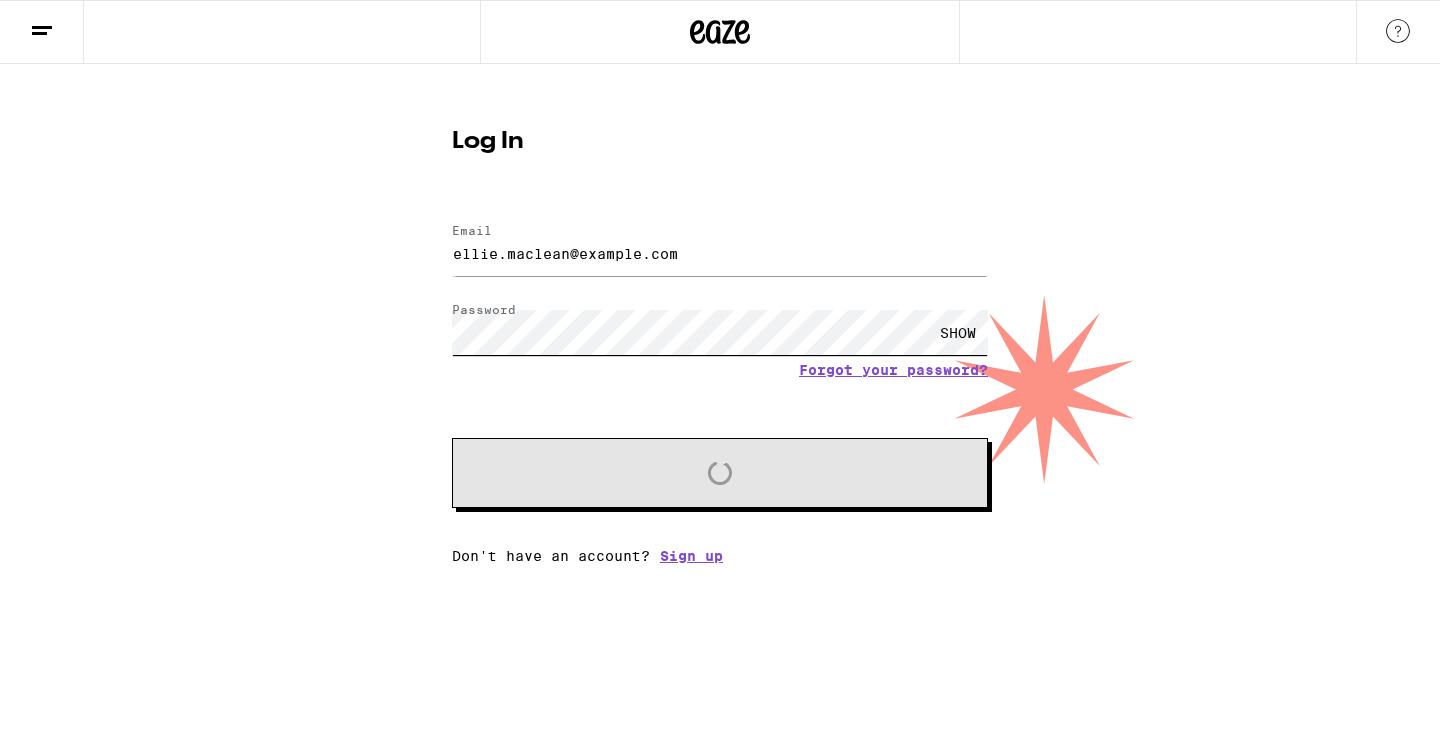 scroll, scrollTop: 0, scrollLeft: 0, axis: both 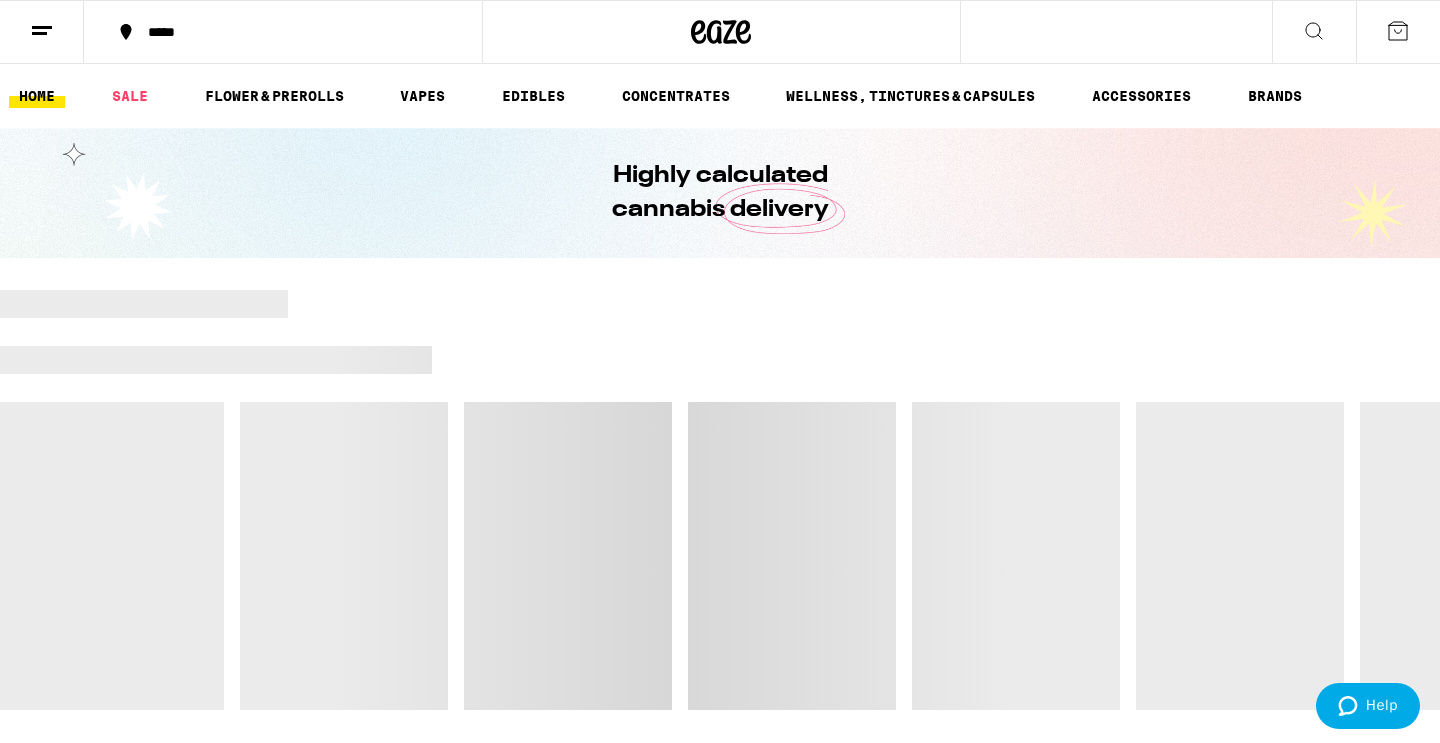 click on "*****" at bounding box center (295, 32) 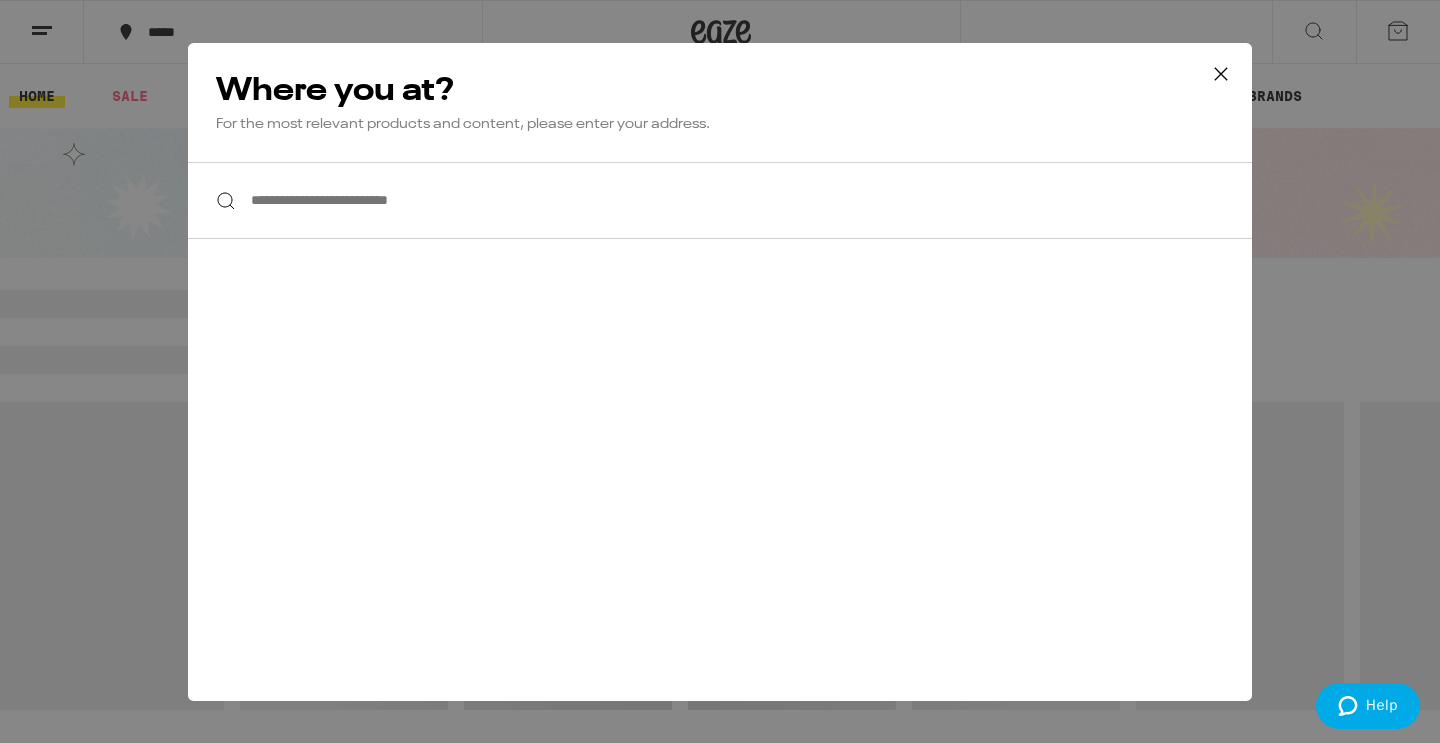 scroll, scrollTop: 0, scrollLeft: 0, axis: both 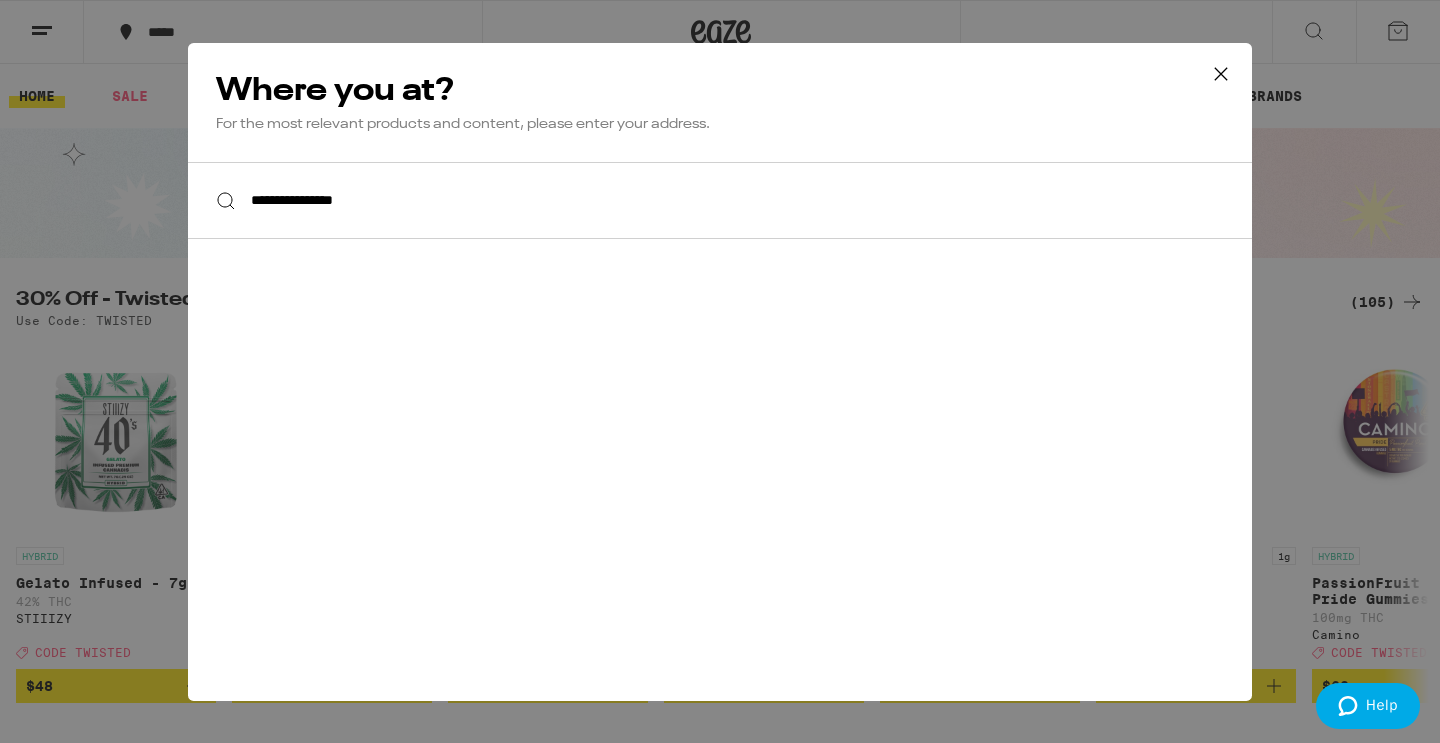 click on "**********" at bounding box center [720, 200] 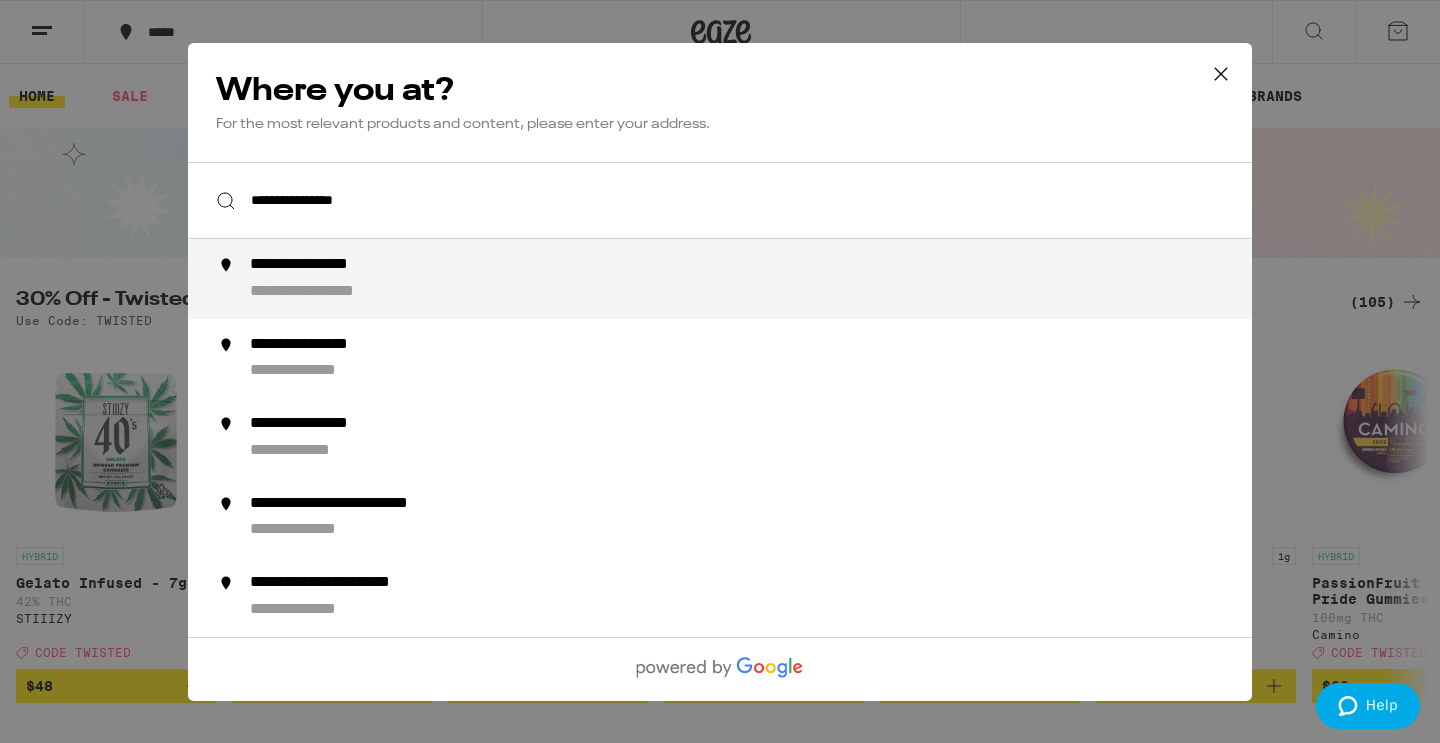 click on "**********" at bounding box center (338, 291) 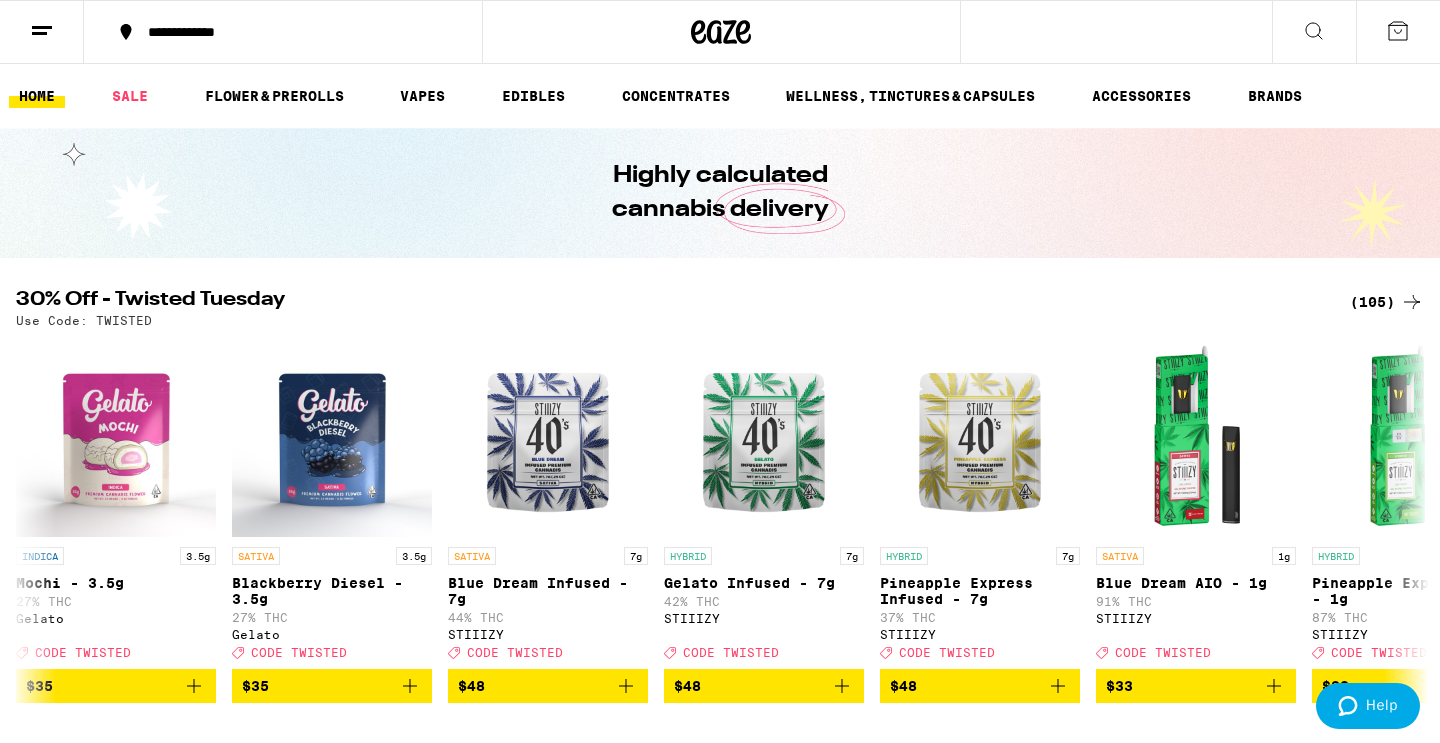 scroll, scrollTop: 2342, scrollLeft: 1, axis: both 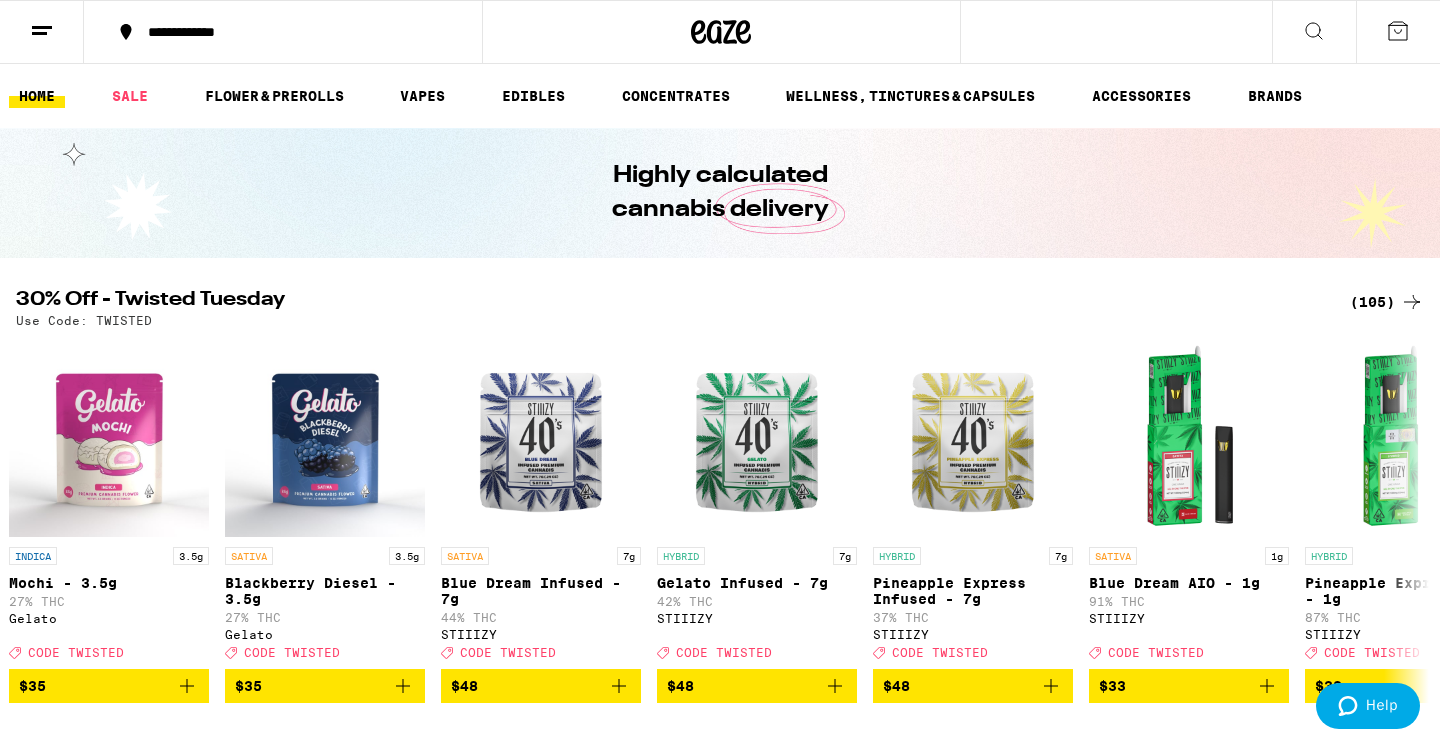 click on "30% Off - Twisted Tuesday" at bounding box center [671, 302] 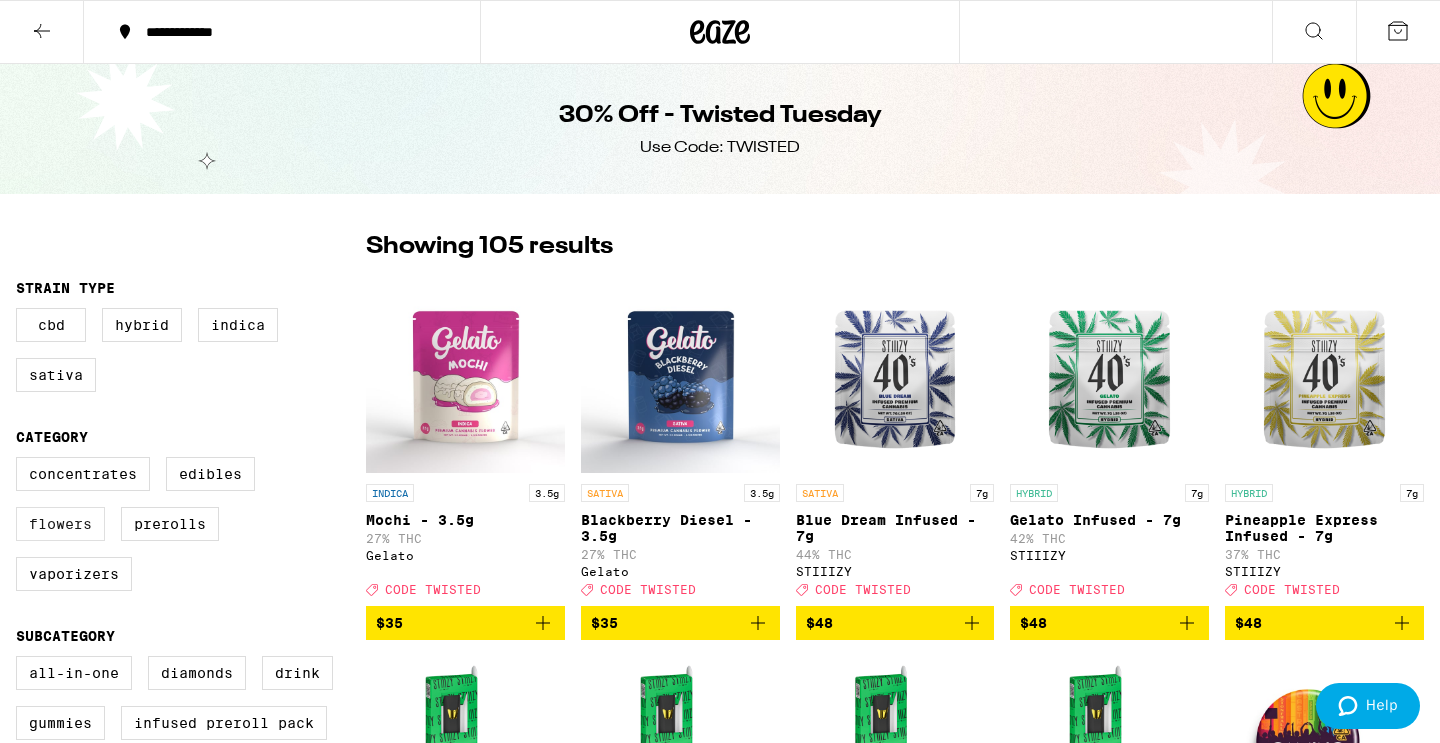 click on "Flowers" at bounding box center (60, 524) 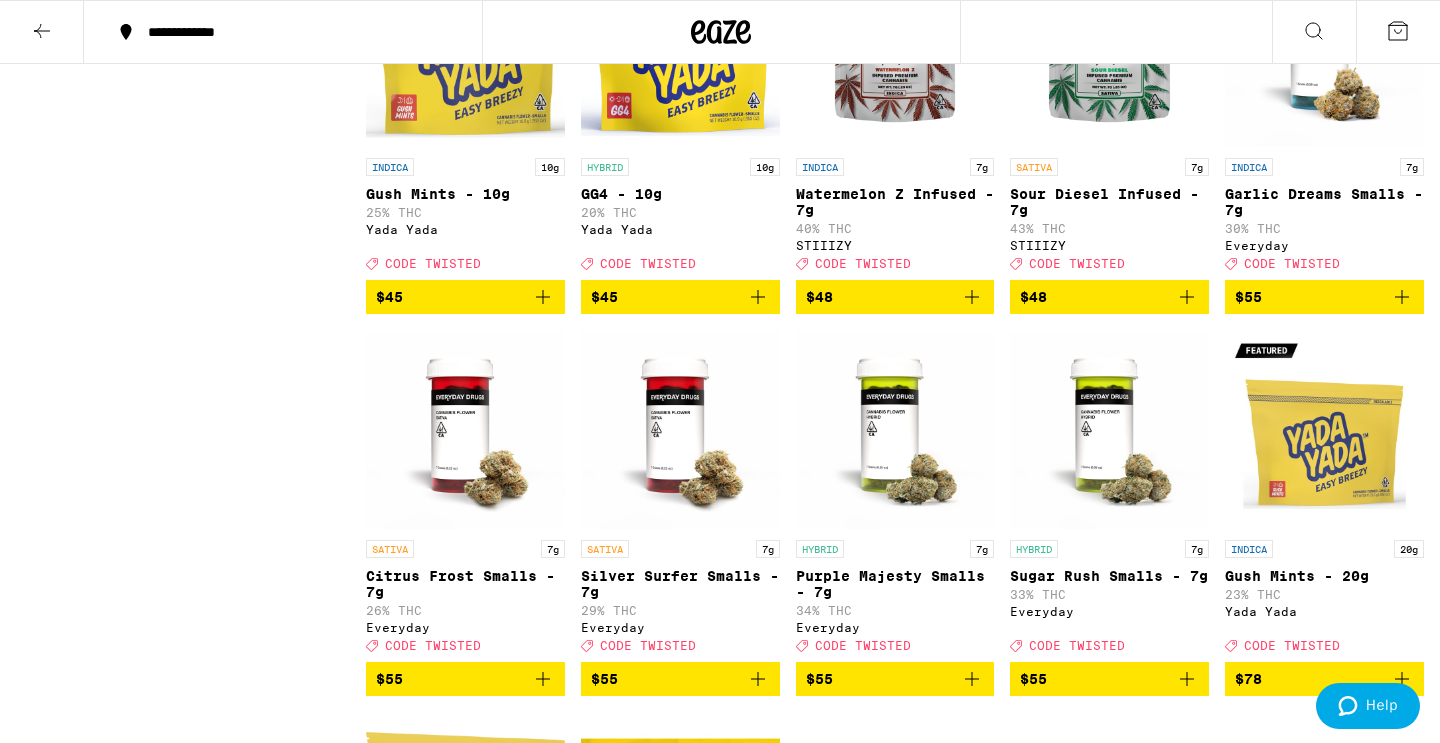 scroll, scrollTop: 1348, scrollLeft: 0, axis: vertical 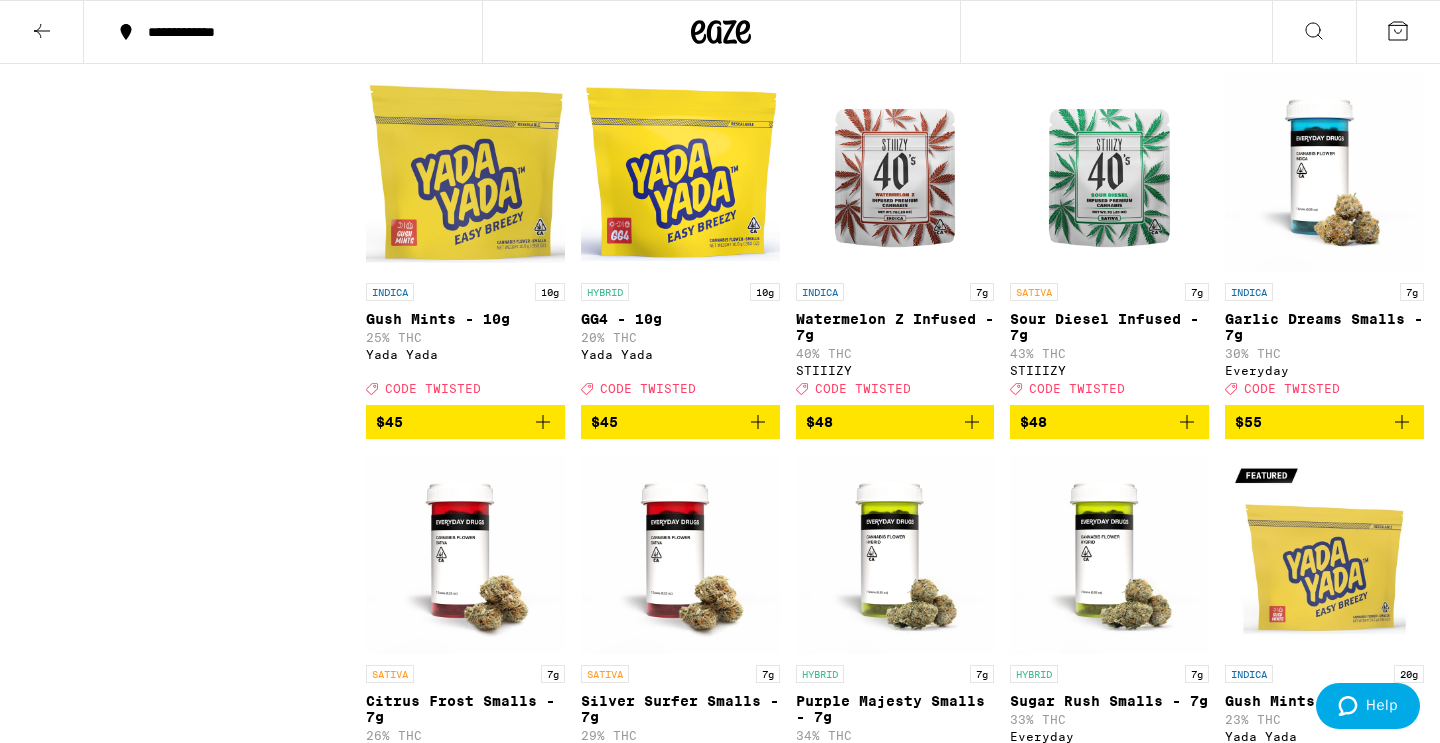 click 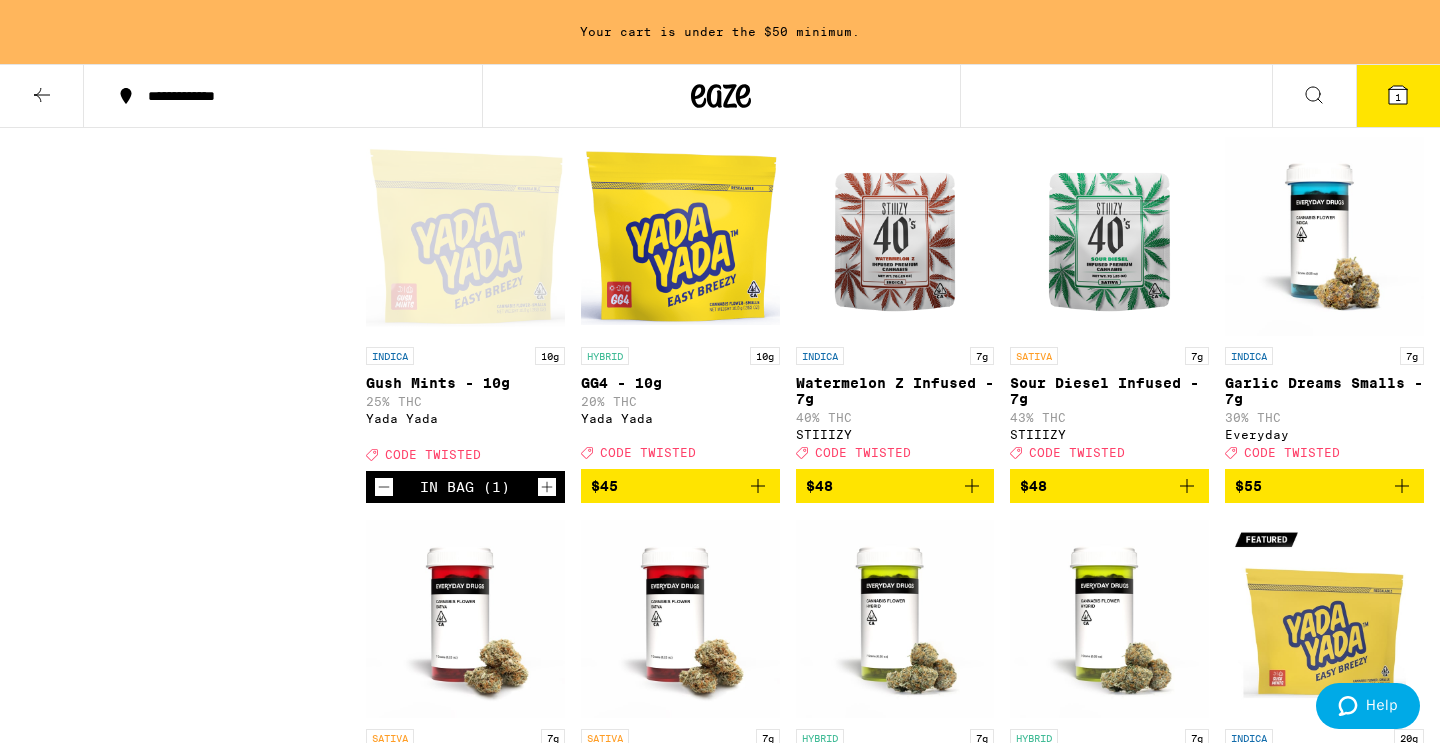 click 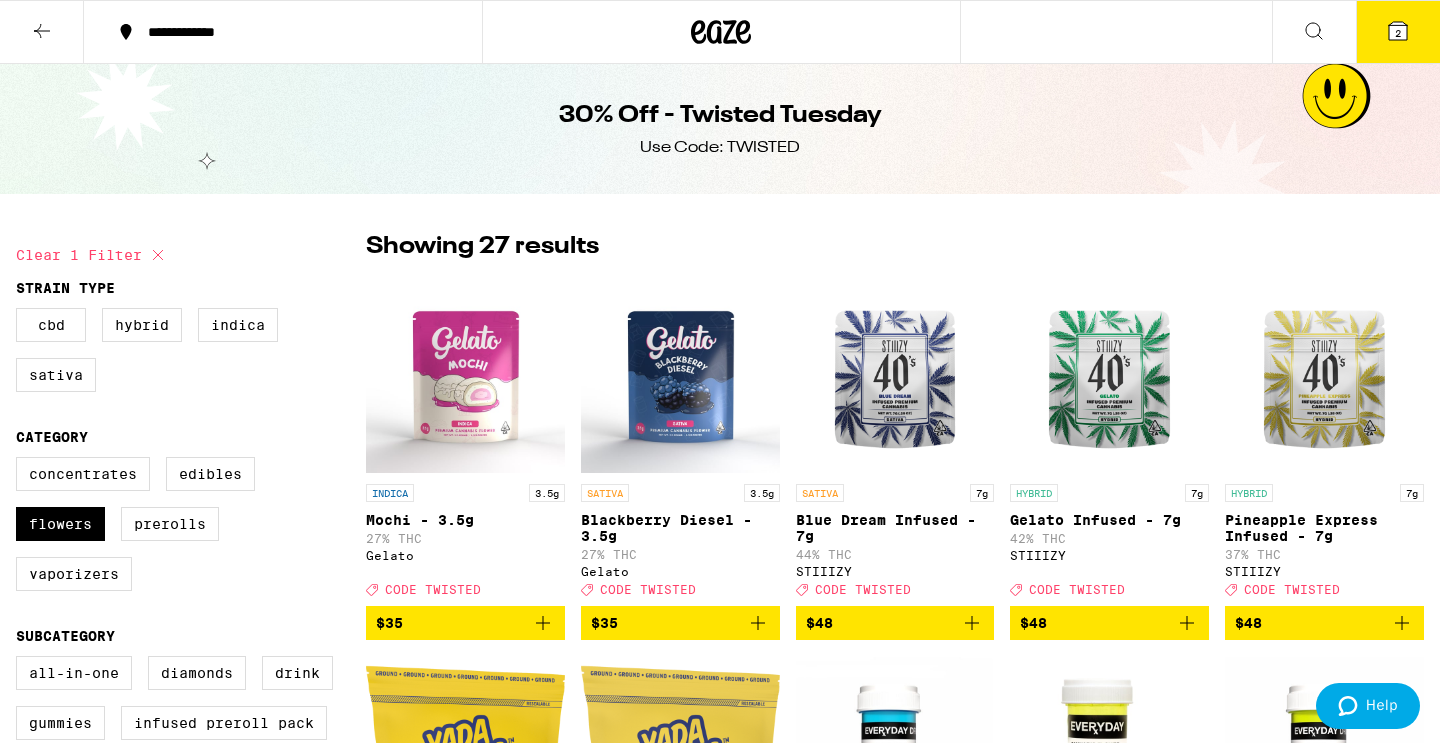 scroll, scrollTop: 0, scrollLeft: 0, axis: both 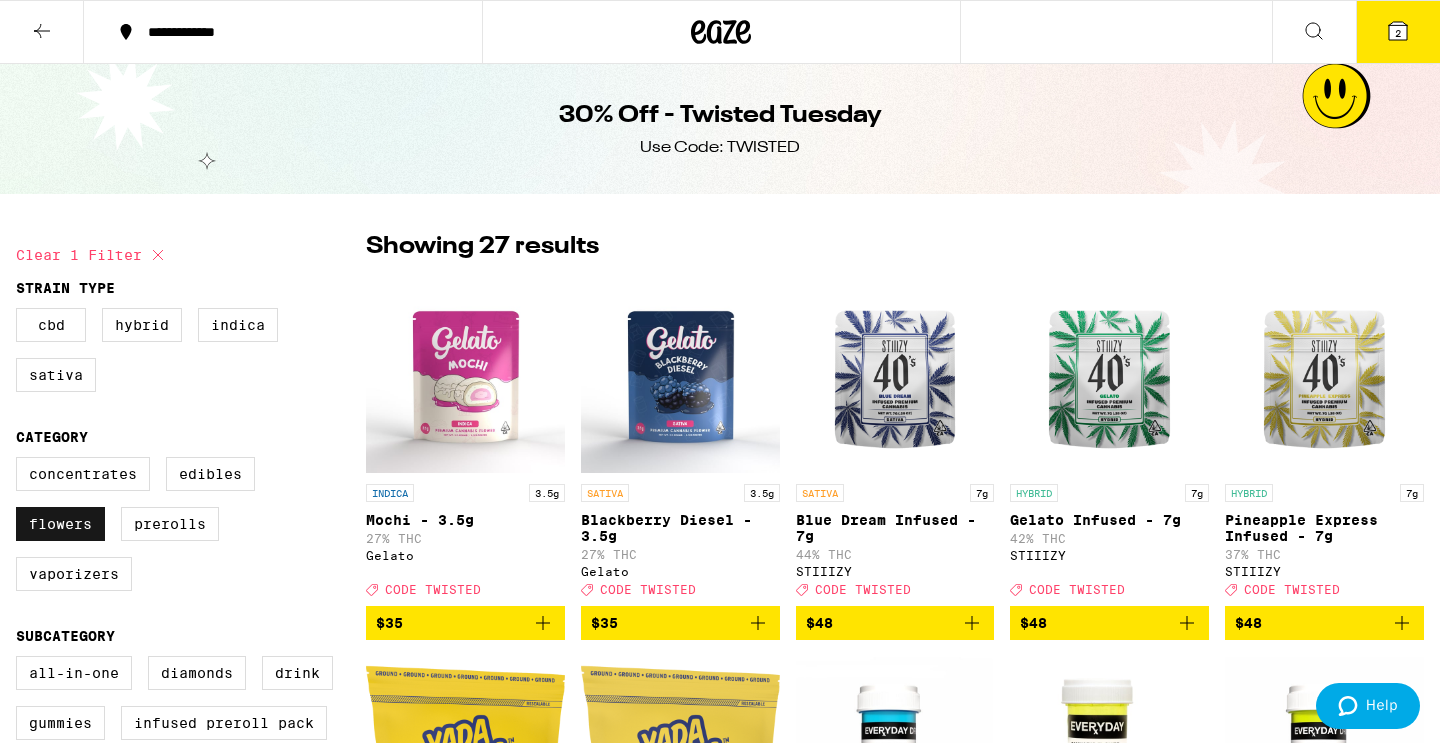 click on "Flowers" at bounding box center [60, 524] 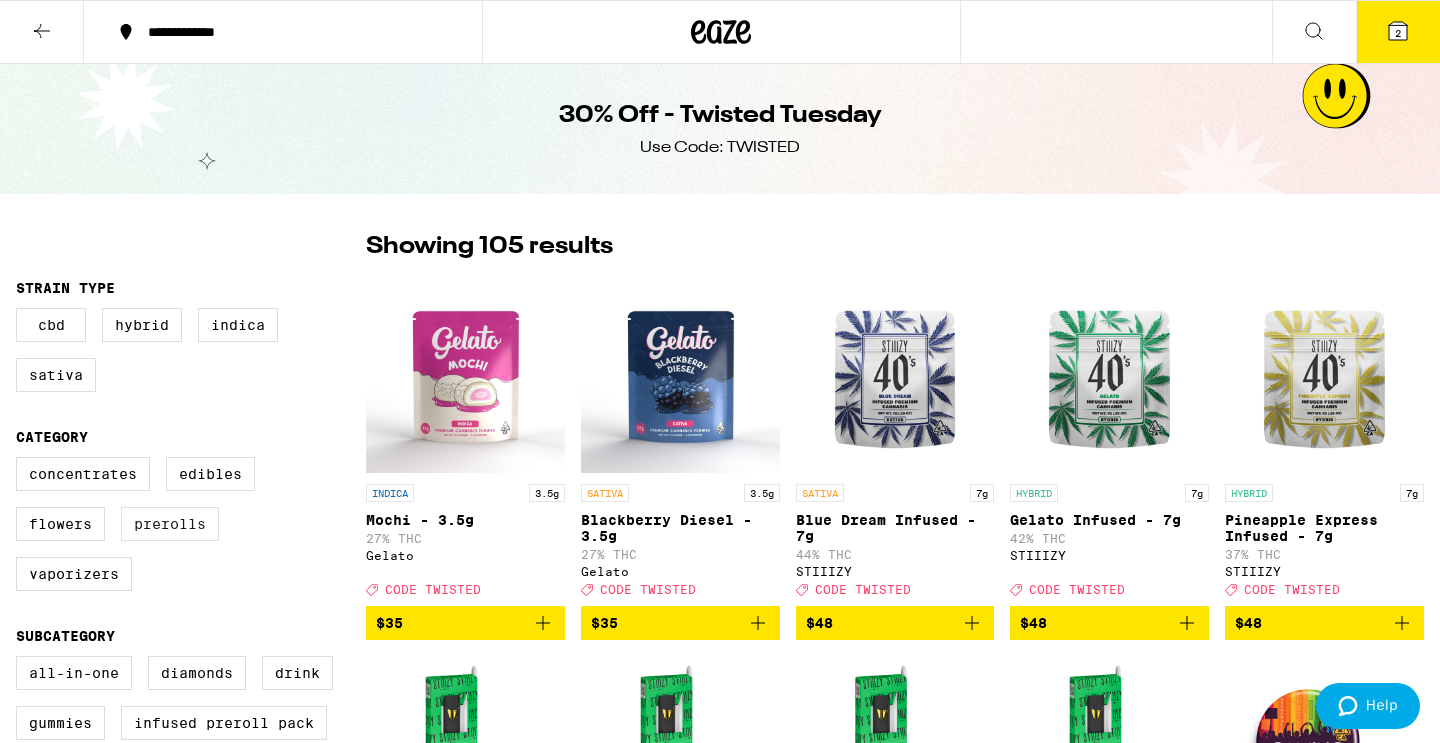 click on "Prerolls" at bounding box center (170, 524) 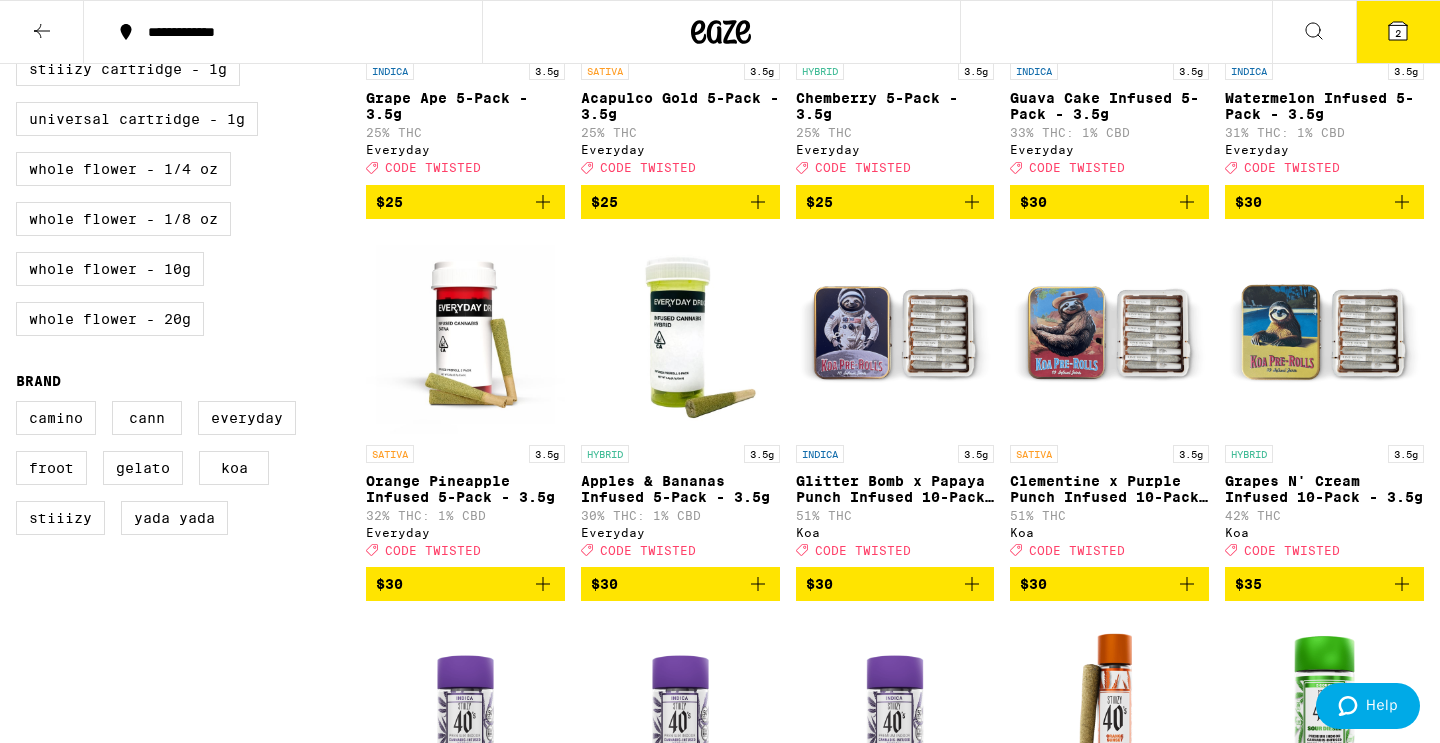 scroll, scrollTop: 339, scrollLeft: 0, axis: vertical 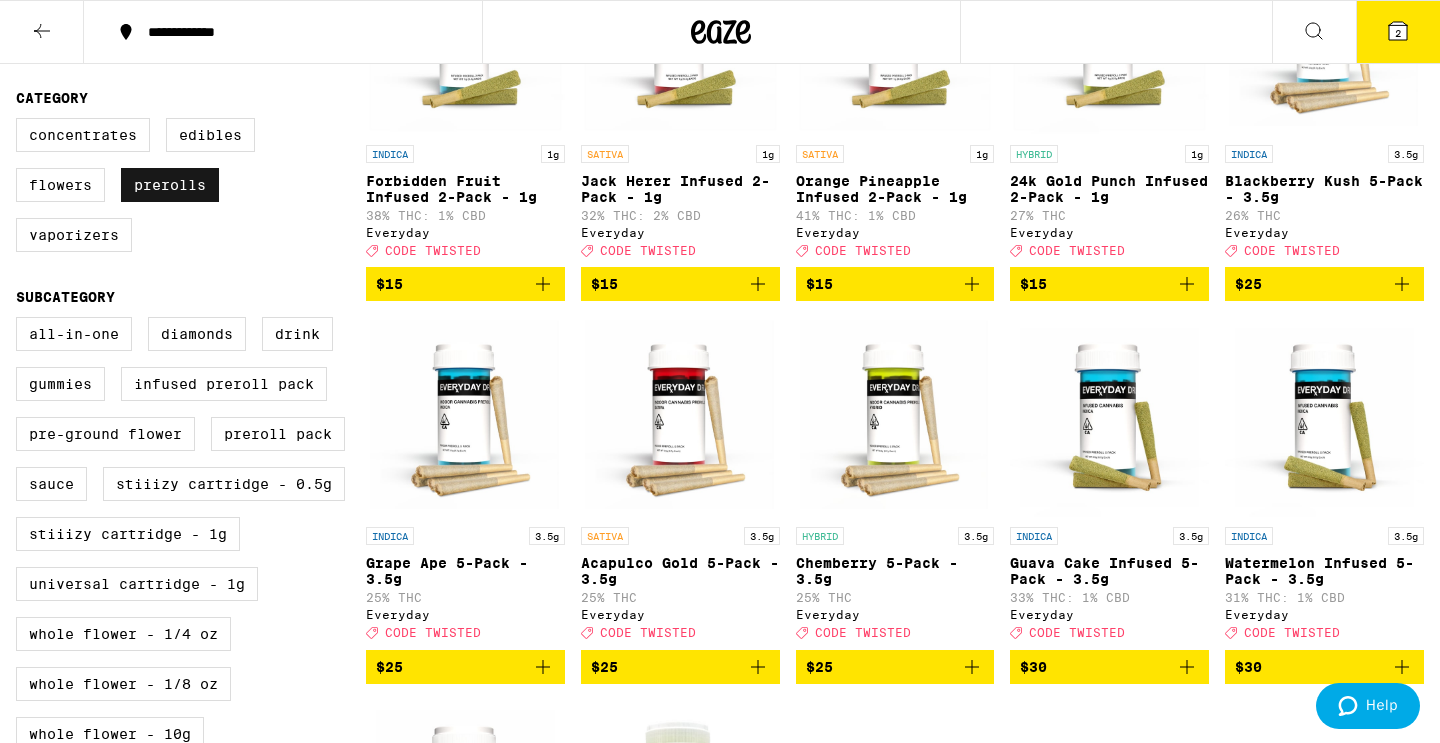 click on "Prerolls" at bounding box center [170, 185] 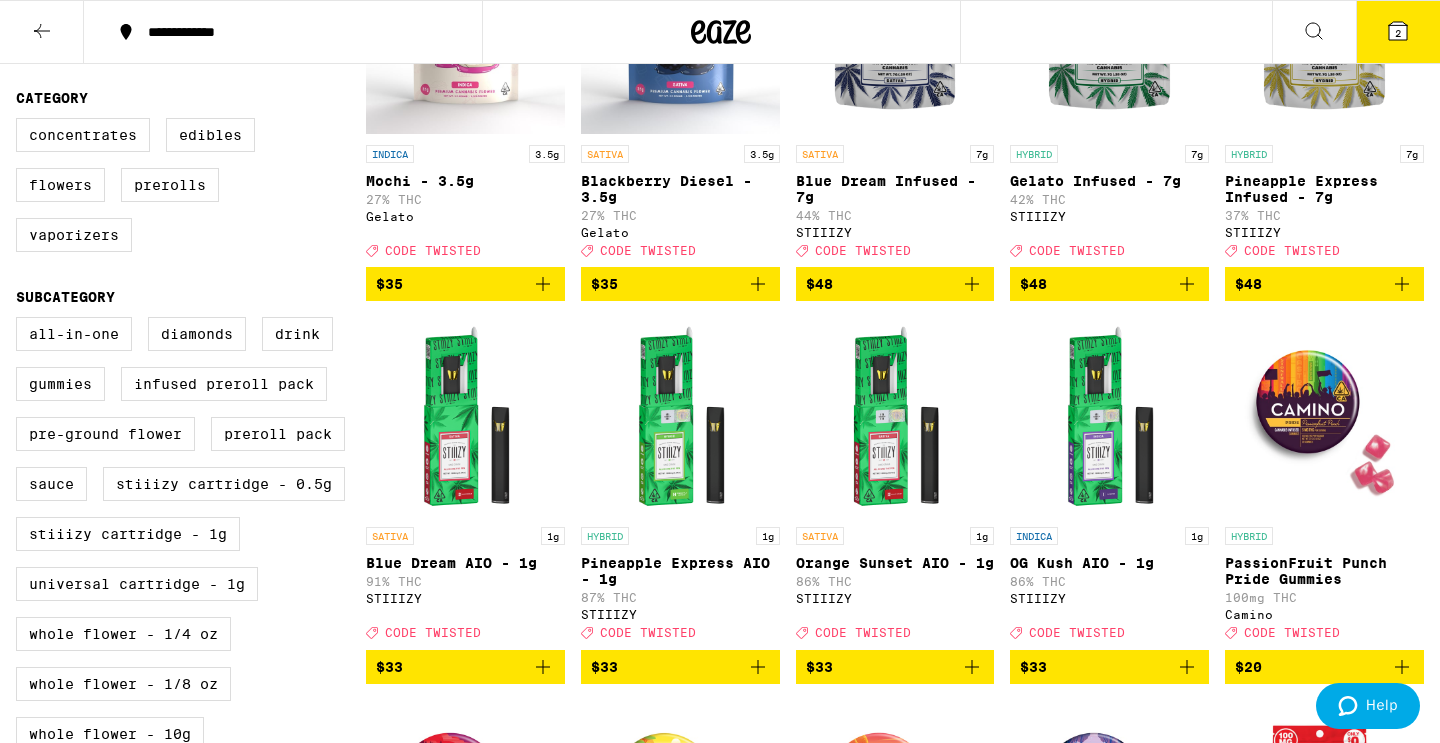 scroll, scrollTop: 1102, scrollLeft: 0, axis: vertical 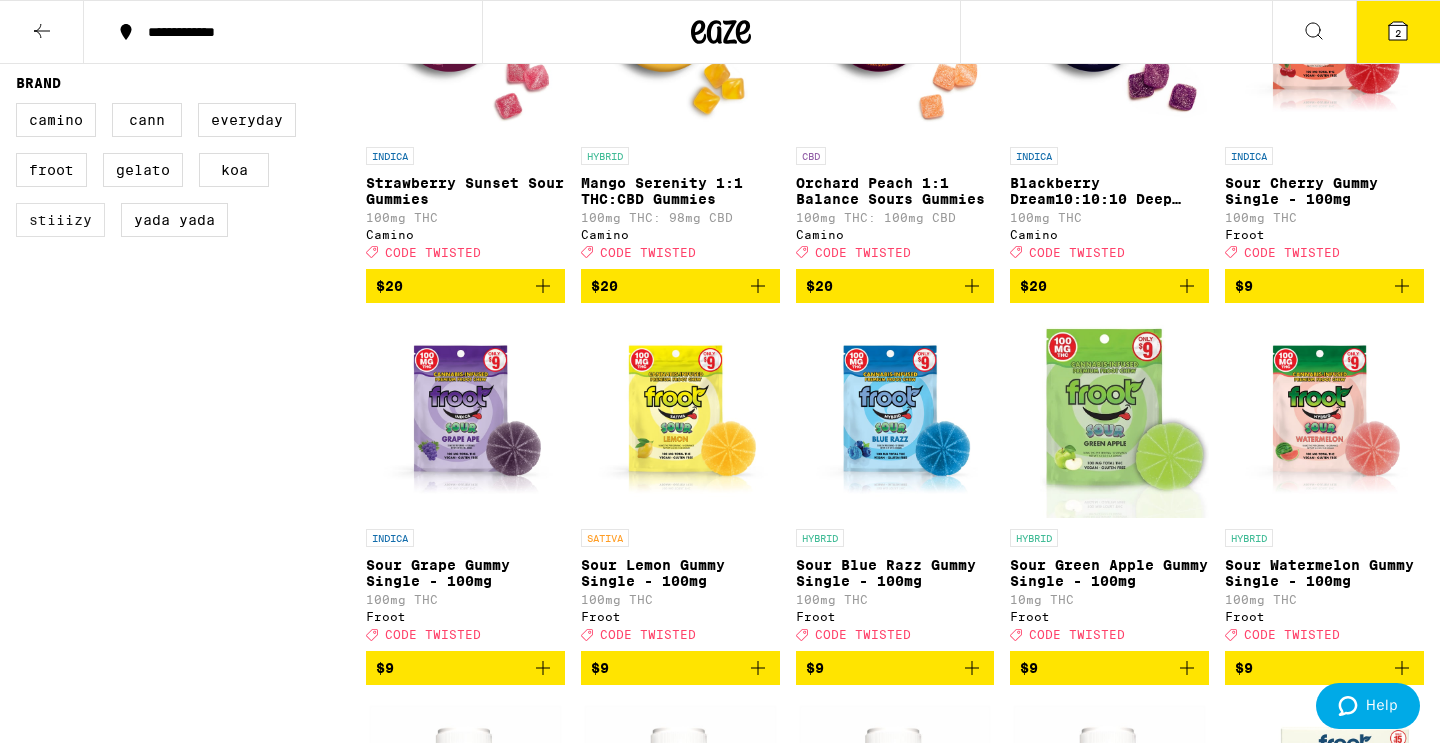 click on "STIIIZY" at bounding box center [60, 220] 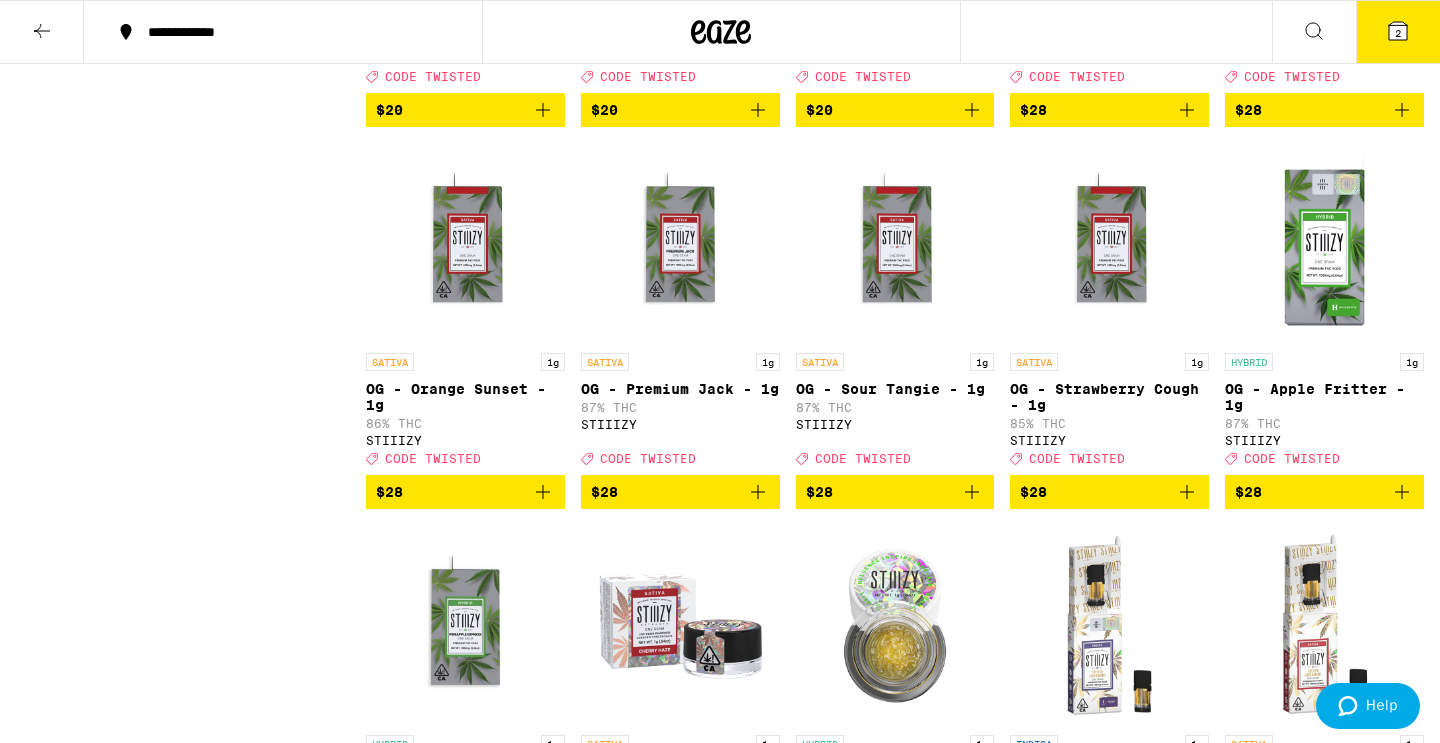 scroll, scrollTop: 1699, scrollLeft: 0, axis: vertical 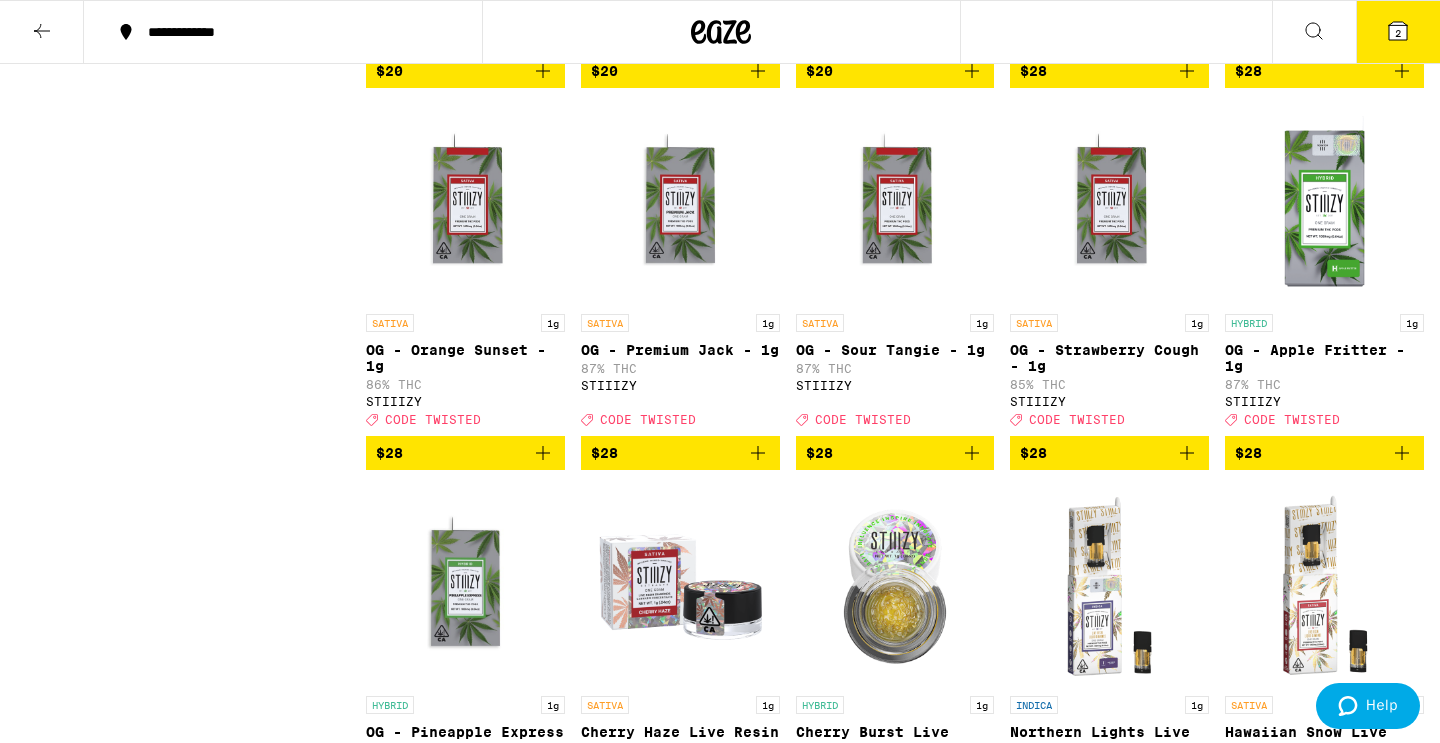 click 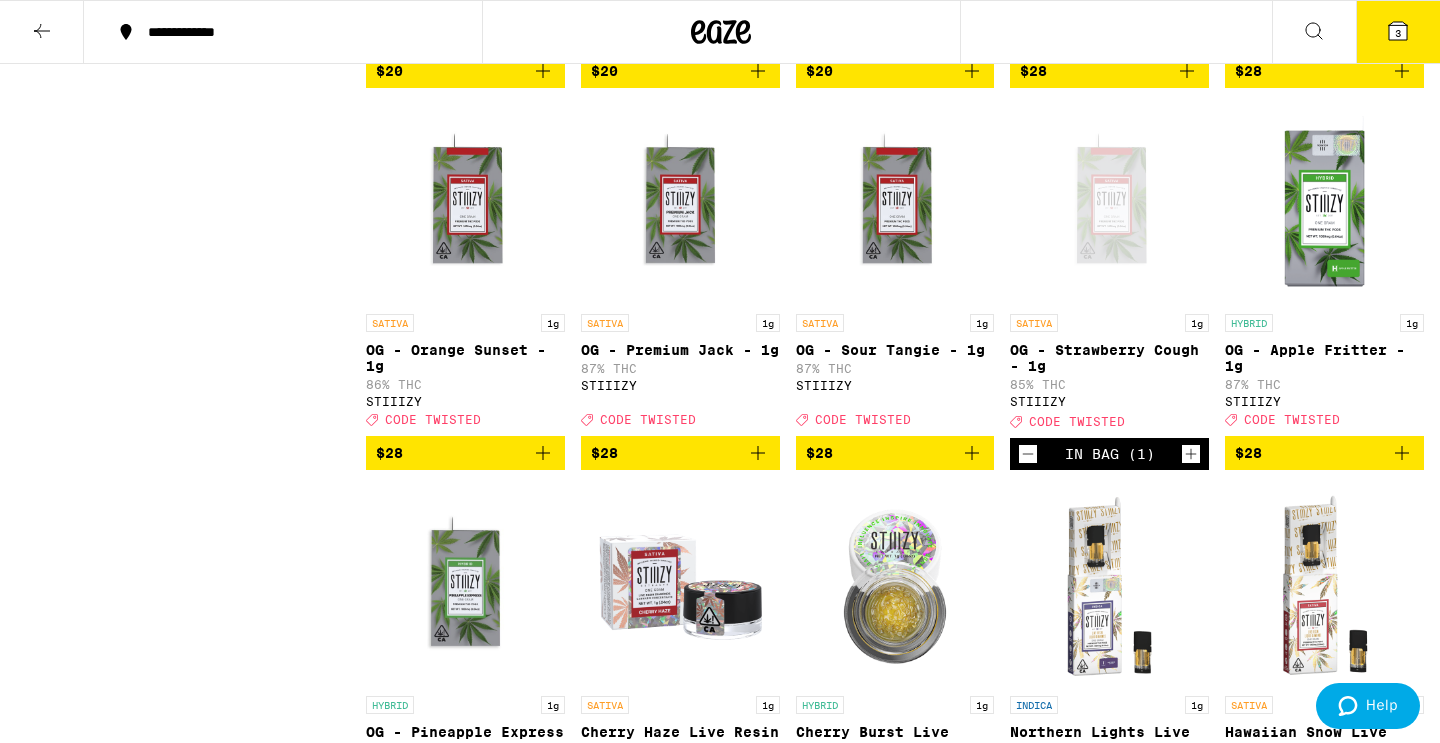 click on "3" at bounding box center [1398, 33] 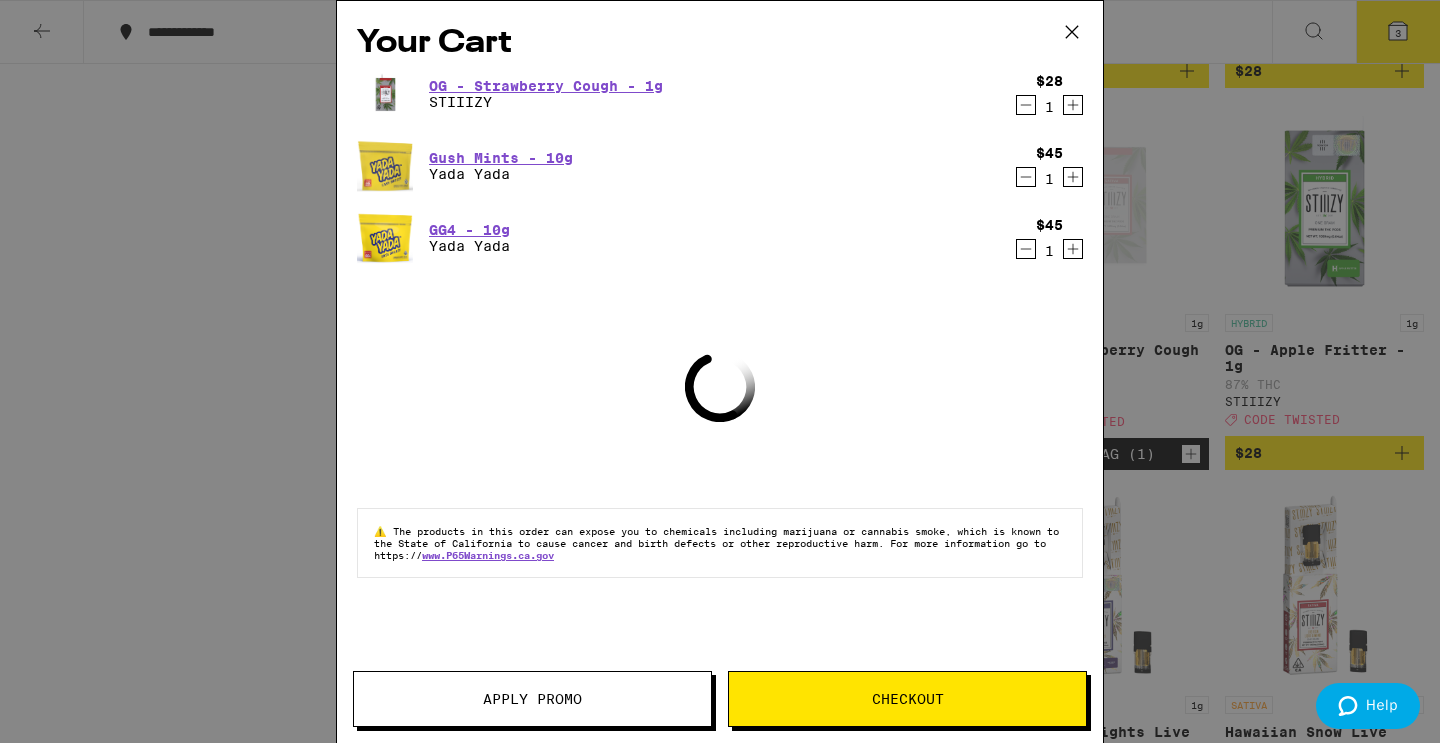 click on "Apply Promo" at bounding box center [532, 699] 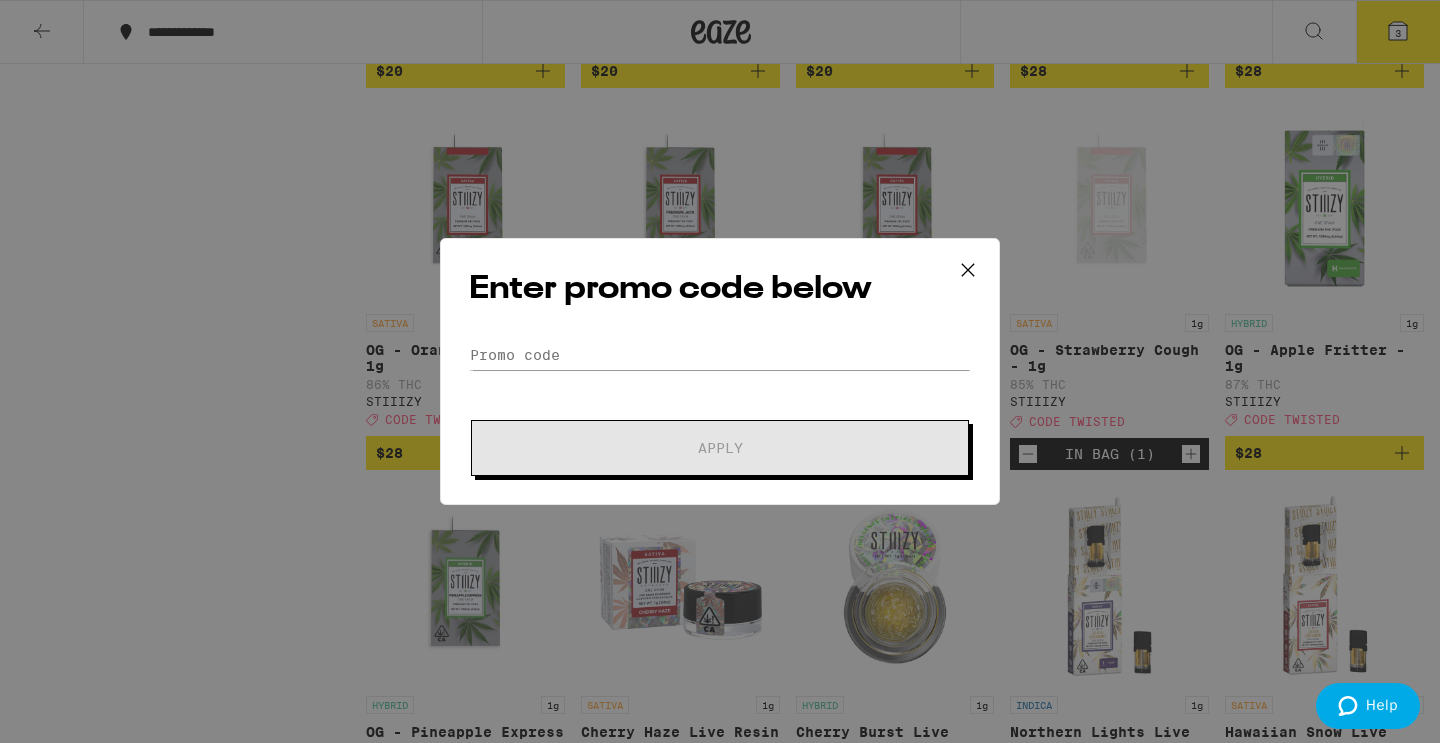 click on "Enter promo code below Promo Code Apply" at bounding box center (720, 371) 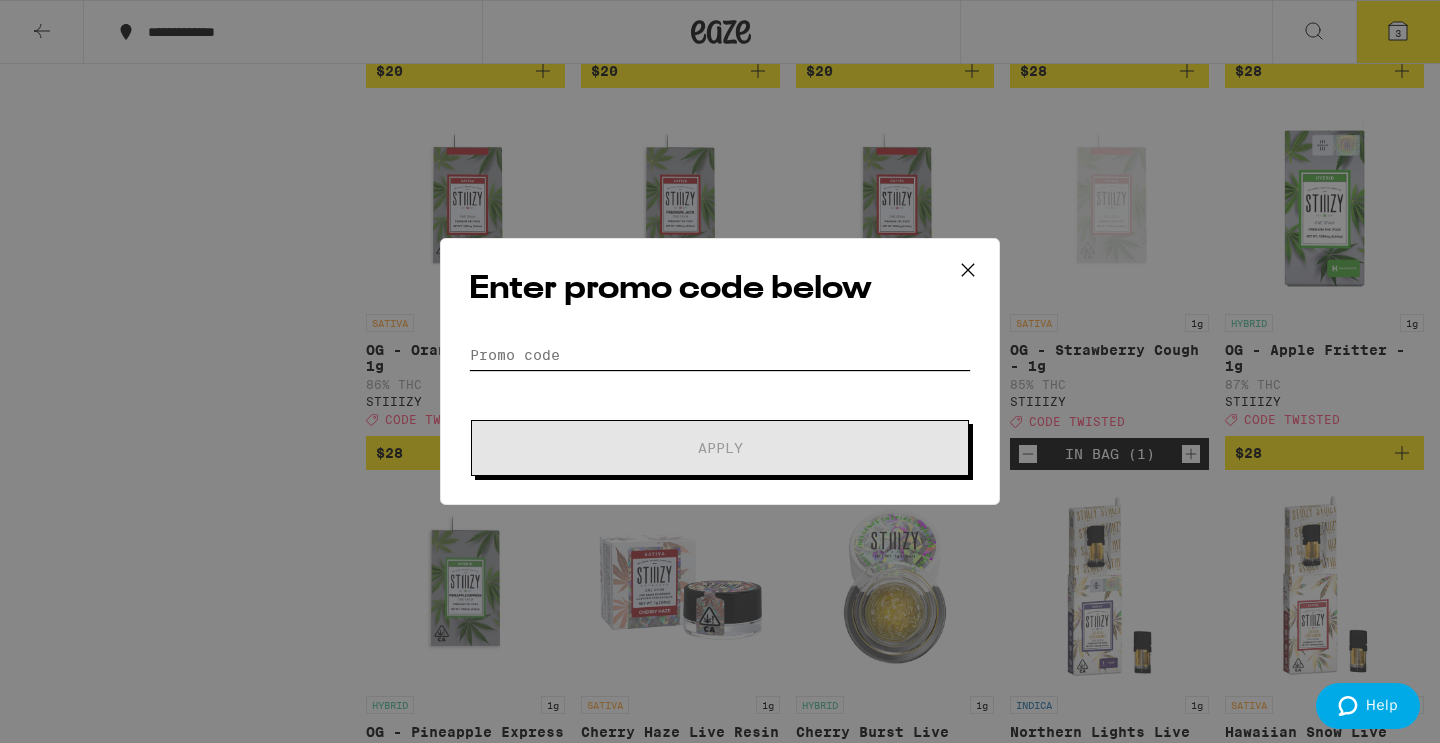 click on "Promo Code" at bounding box center (720, 355) 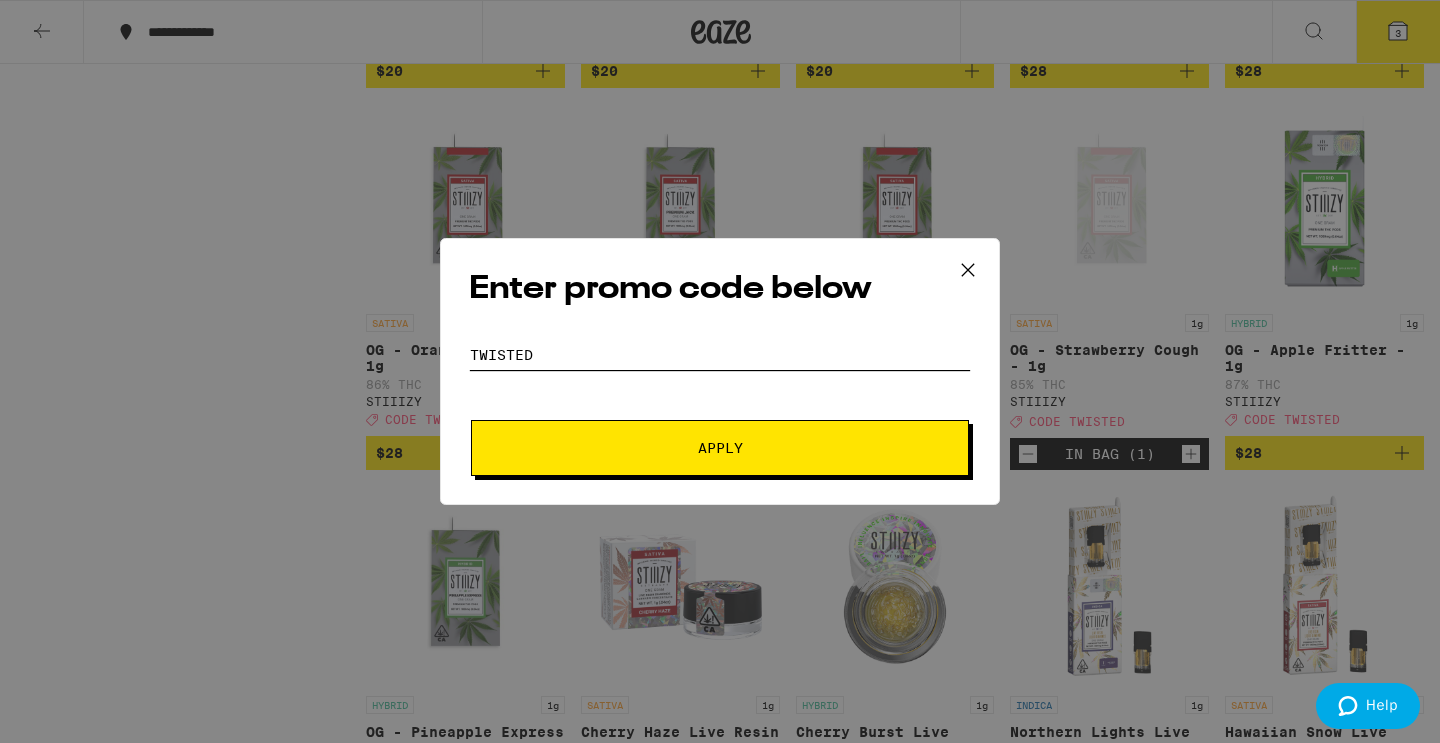 type on "twisted" 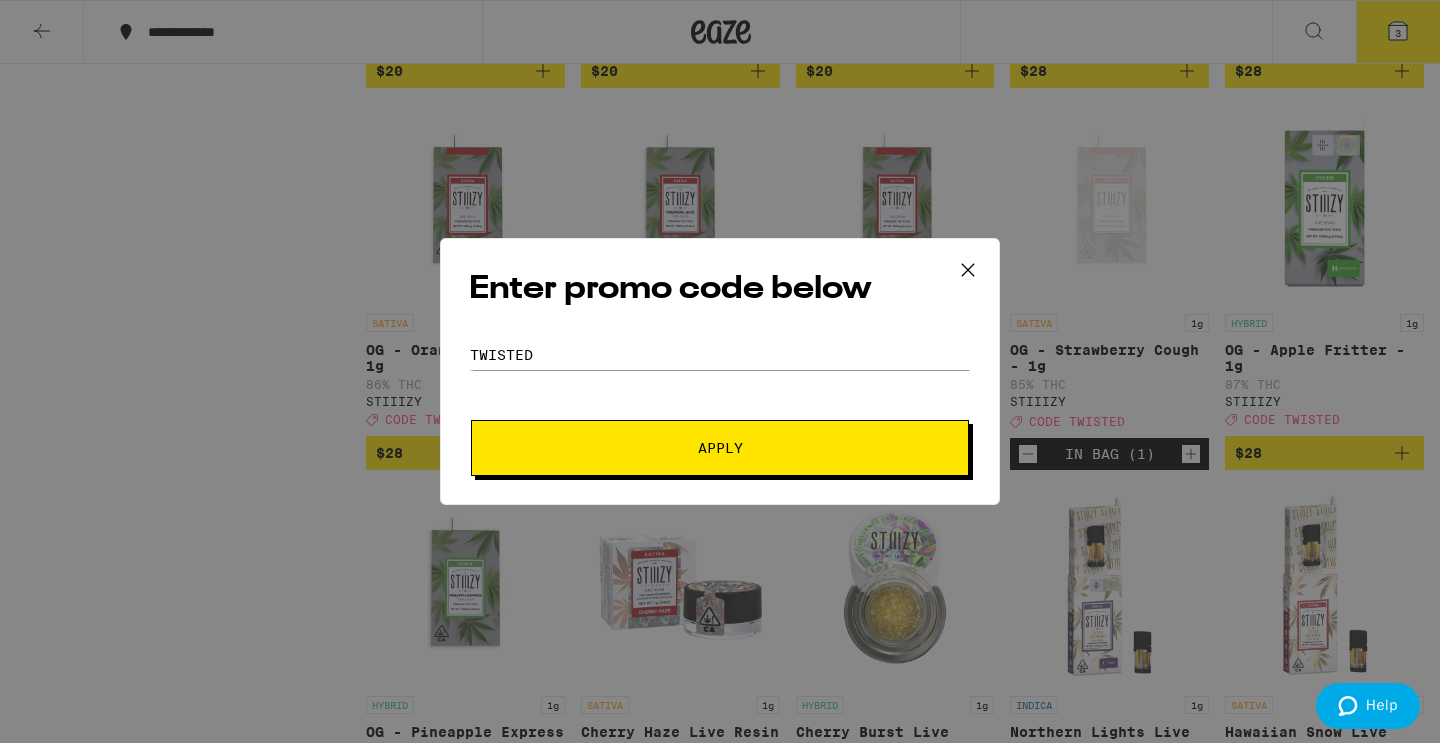 click on "Apply" at bounding box center [720, 448] 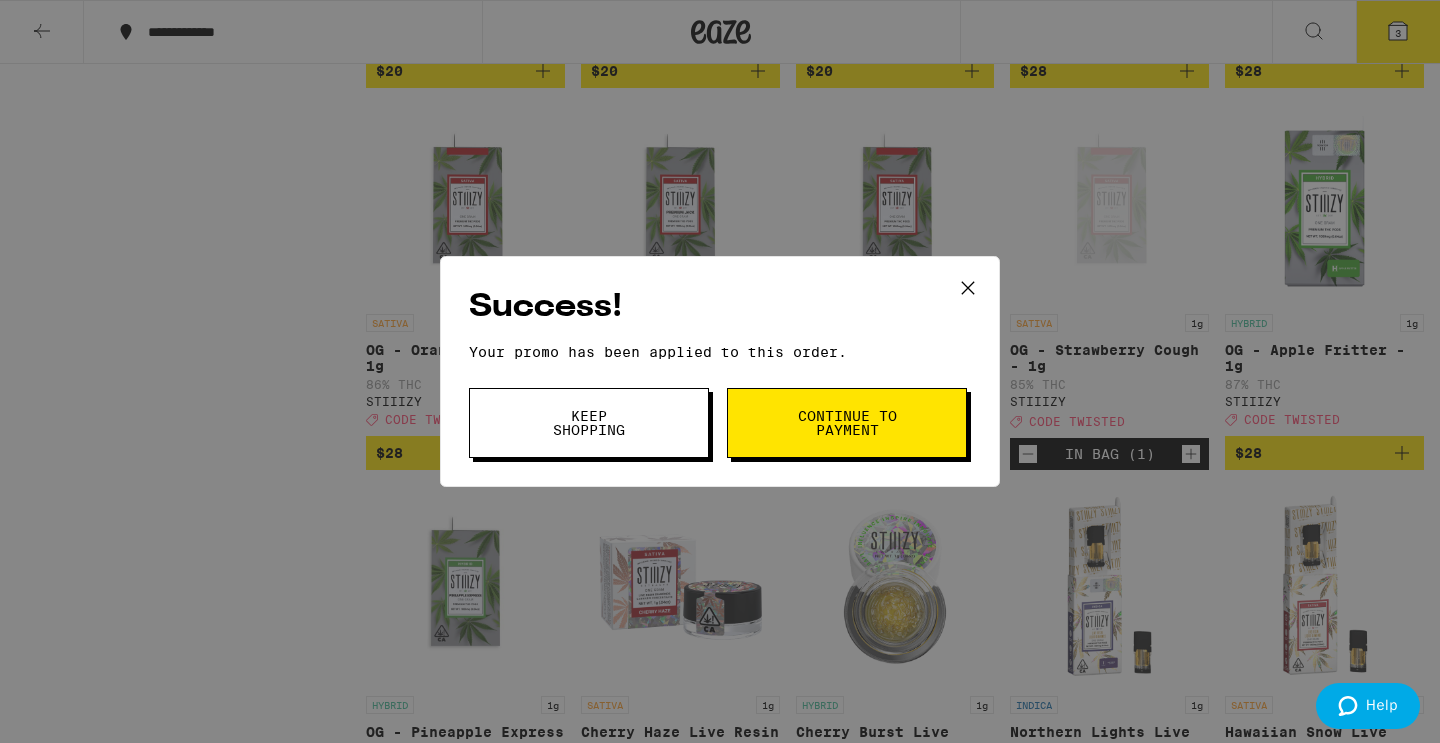 click on "Keep Shopping" at bounding box center (589, 423) 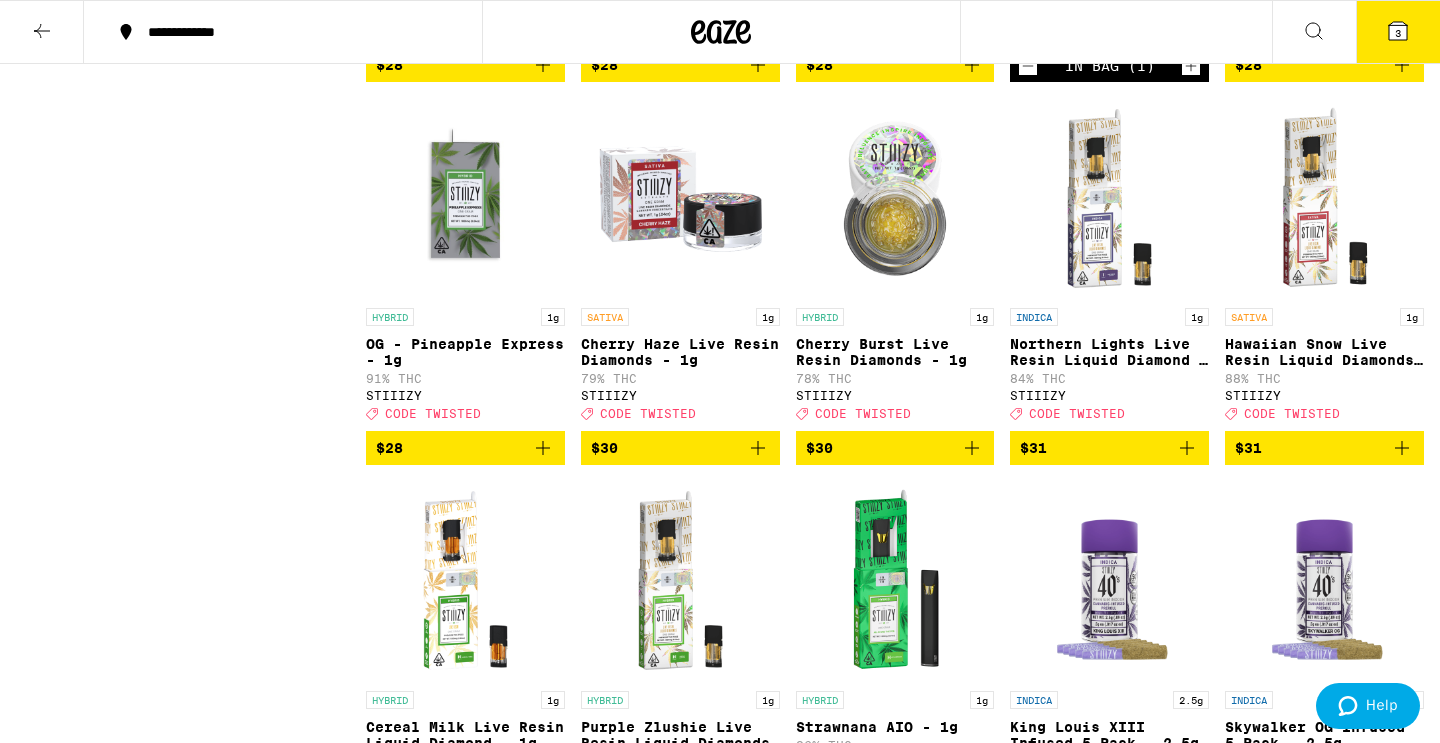 scroll, scrollTop: 2091, scrollLeft: 0, axis: vertical 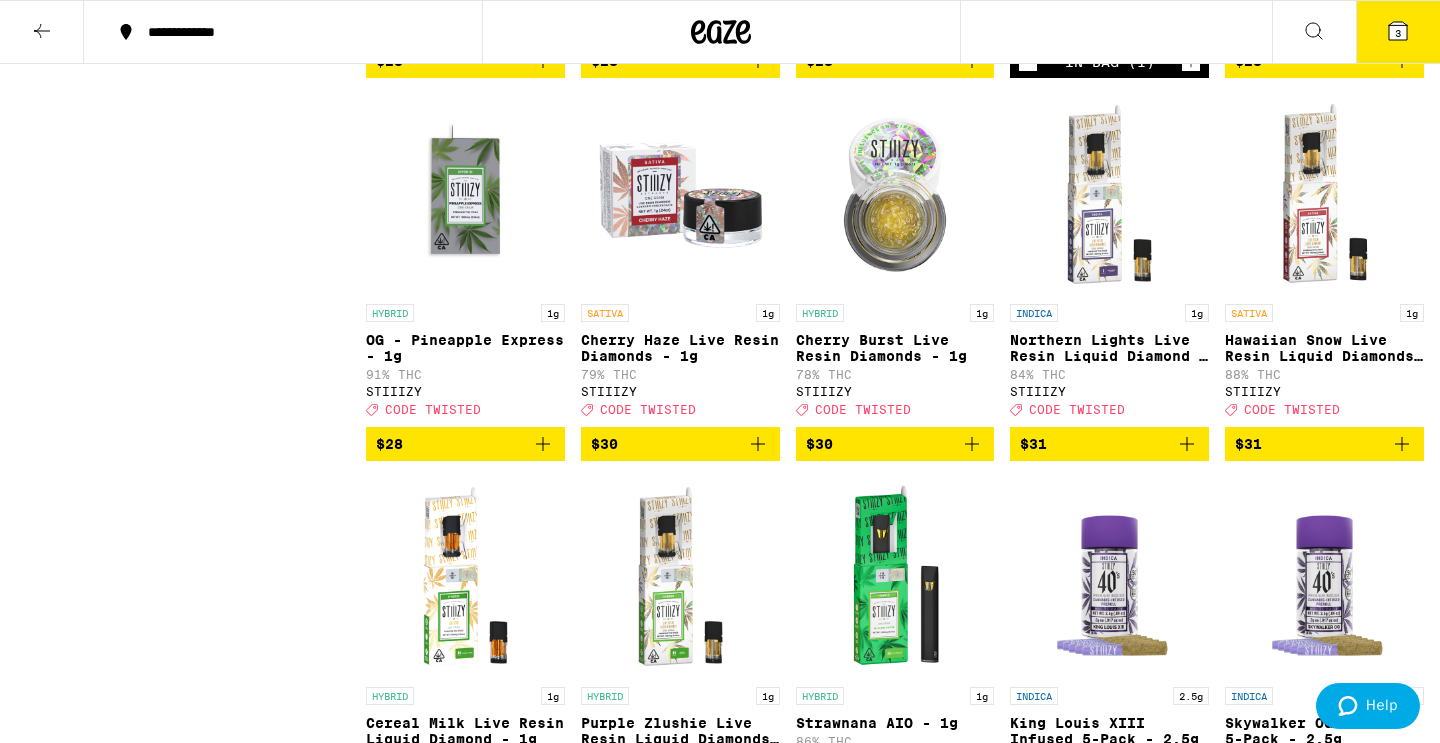click 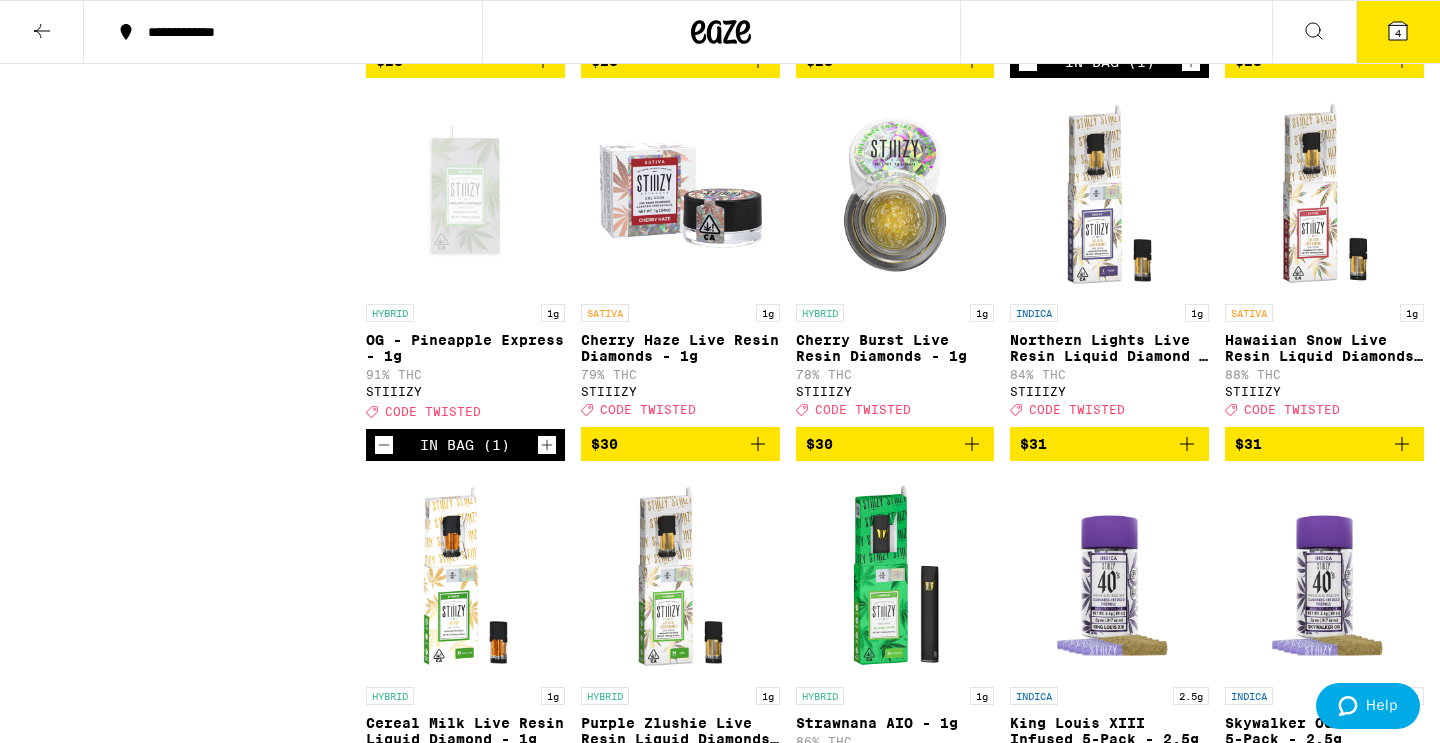 click on "4" at bounding box center (1398, 32) 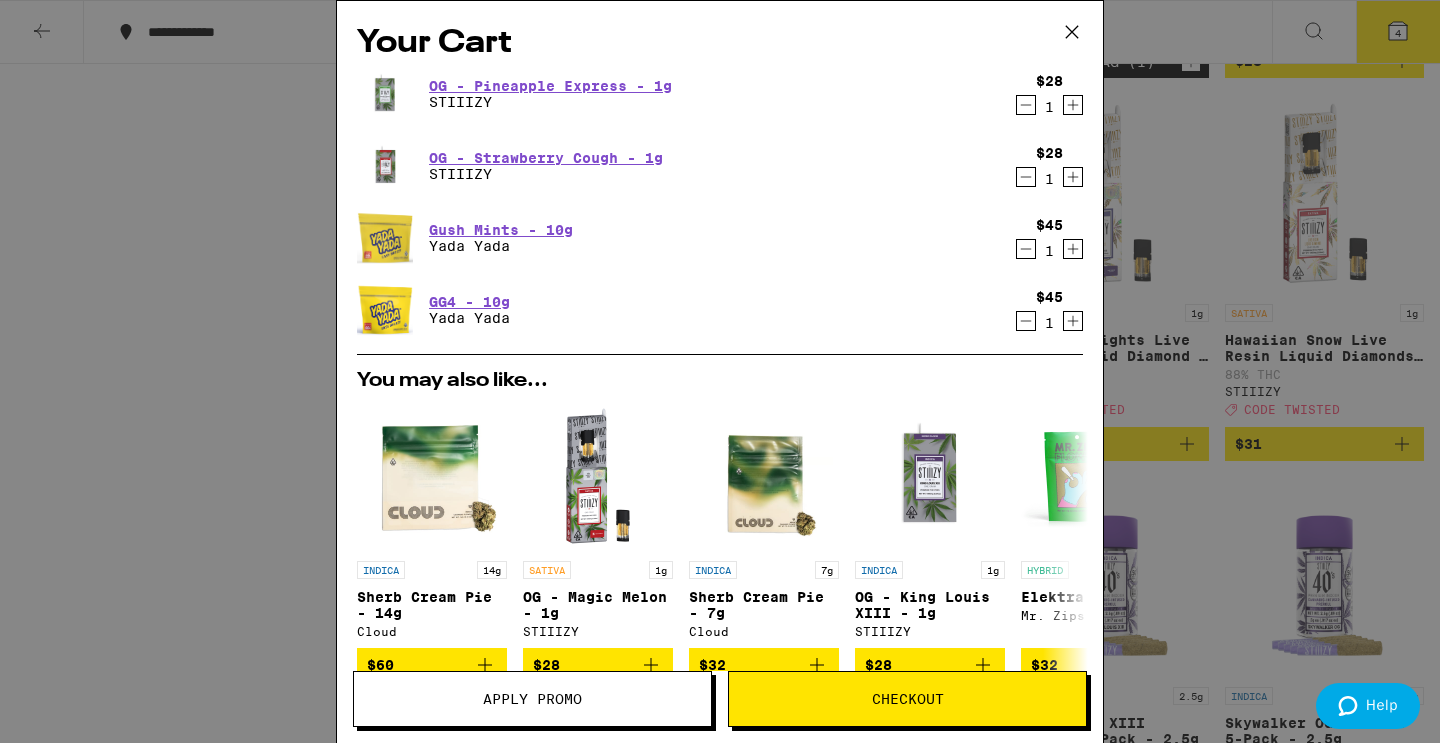 click on "Checkout" at bounding box center (907, 699) 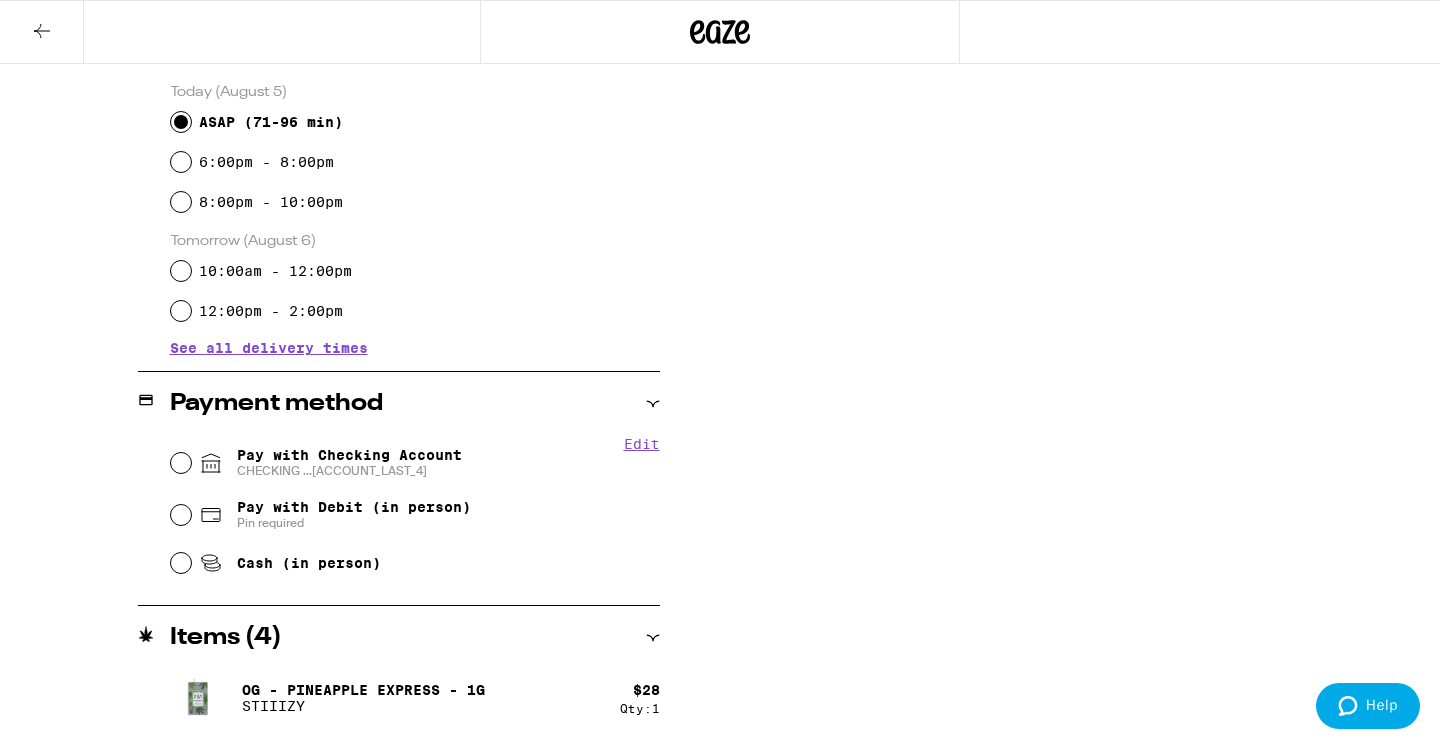 scroll, scrollTop: 600, scrollLeft: 0, axis: vertical 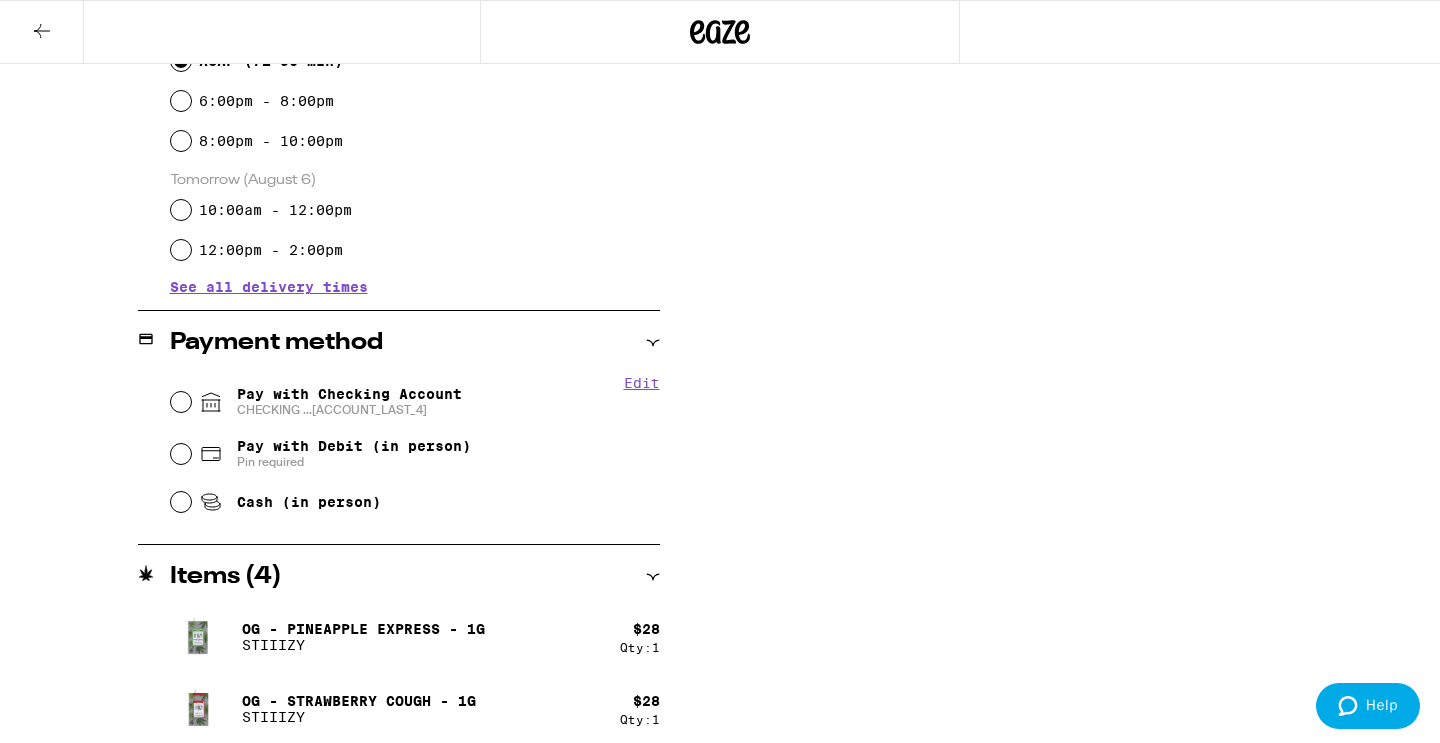 click on "Pay with Checking Account CHECKING ...[ACCOUNT_LAST_4]" at bounding box center [349, 402] 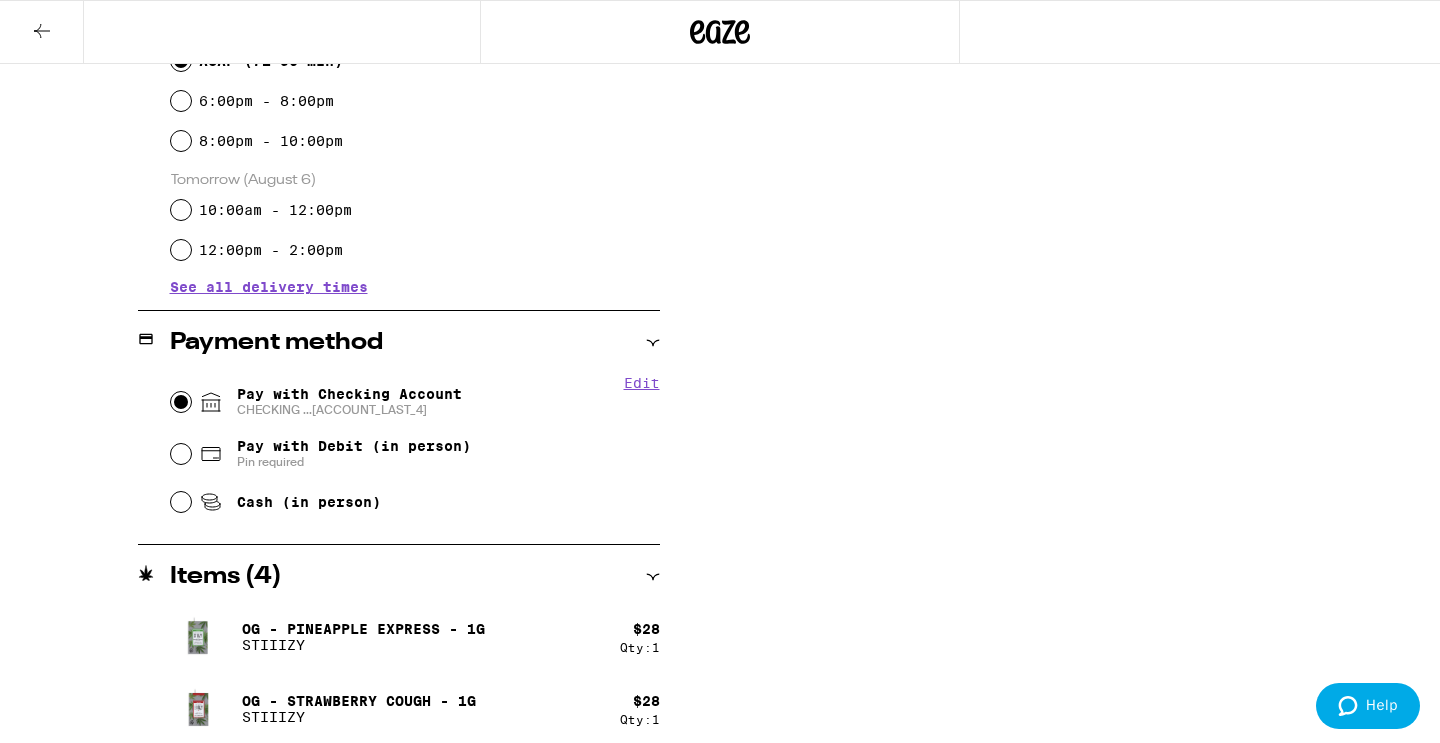 radio on "true" 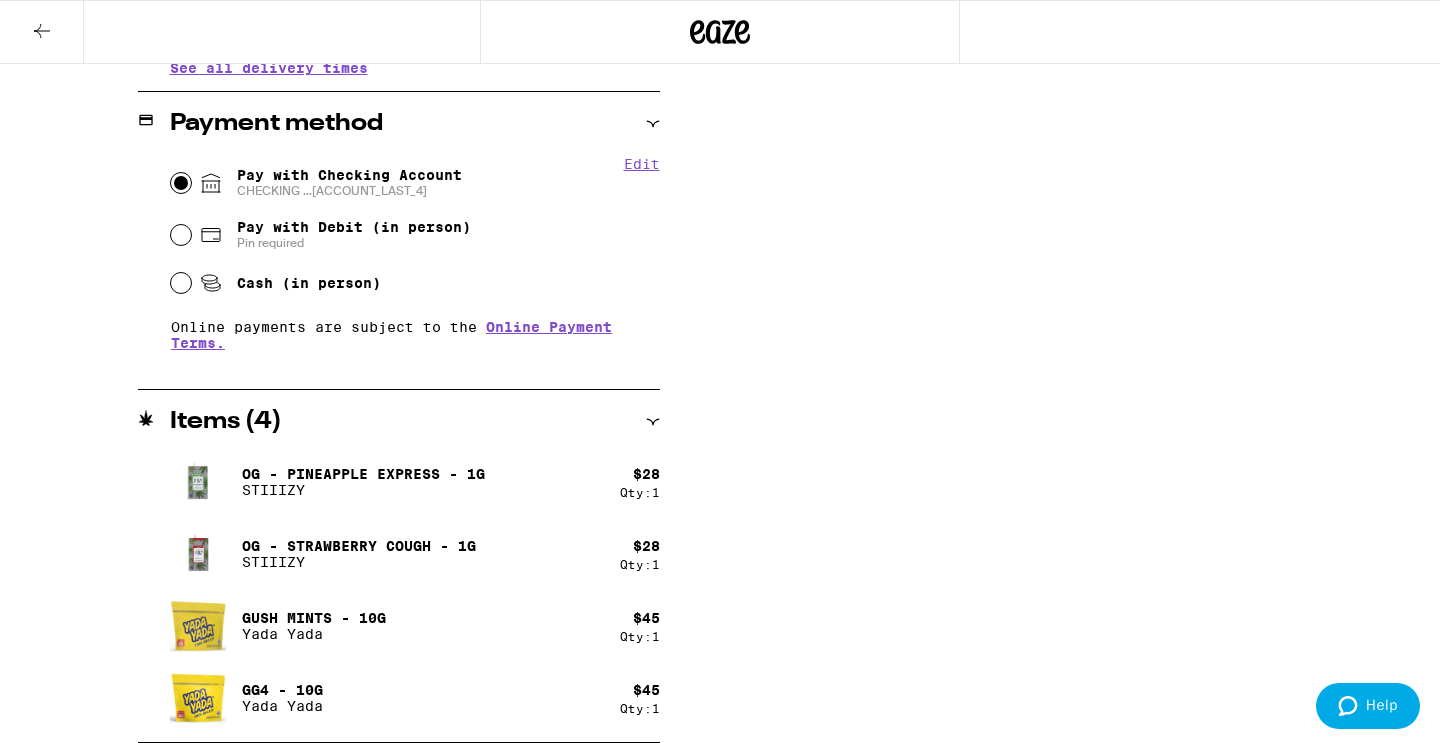 scroll, scrollTop: 819, scrollLeft: 0, axis: vertical 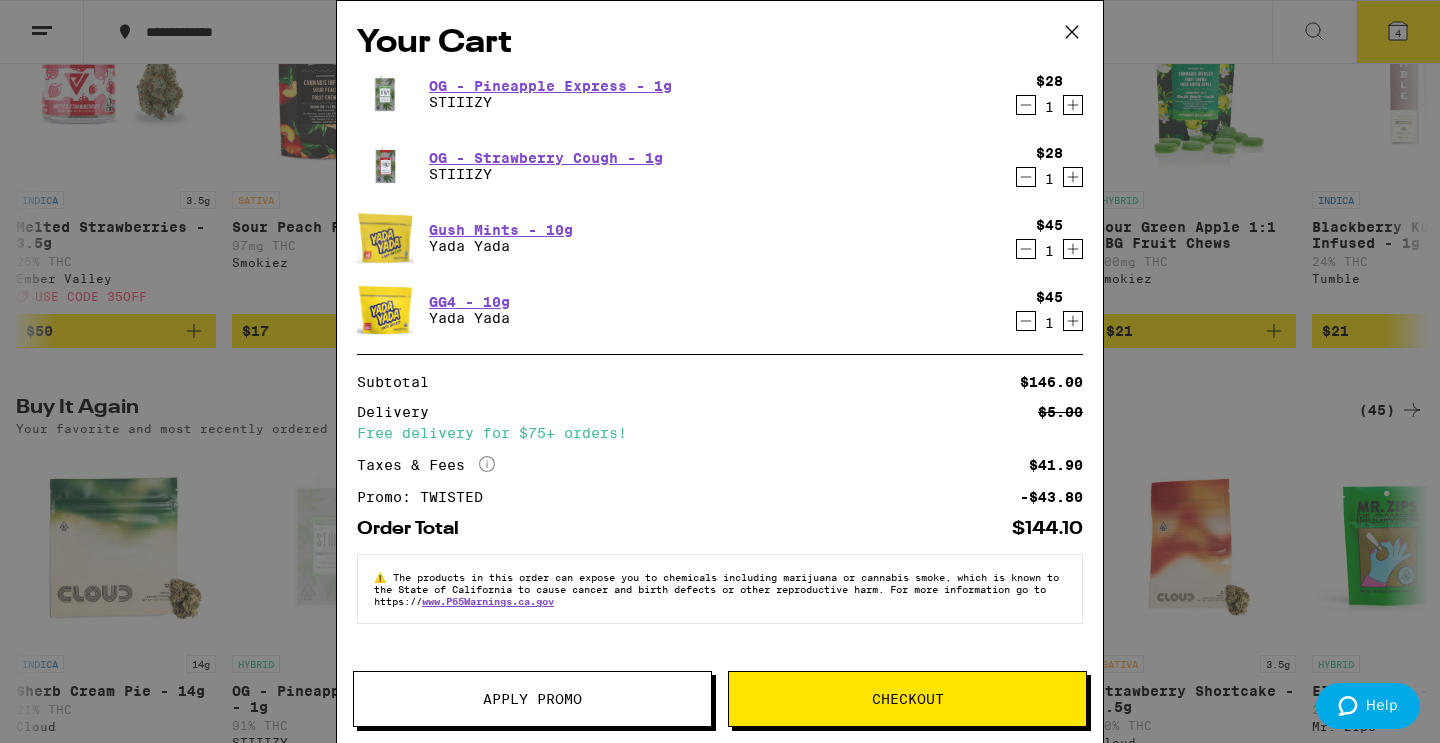 click 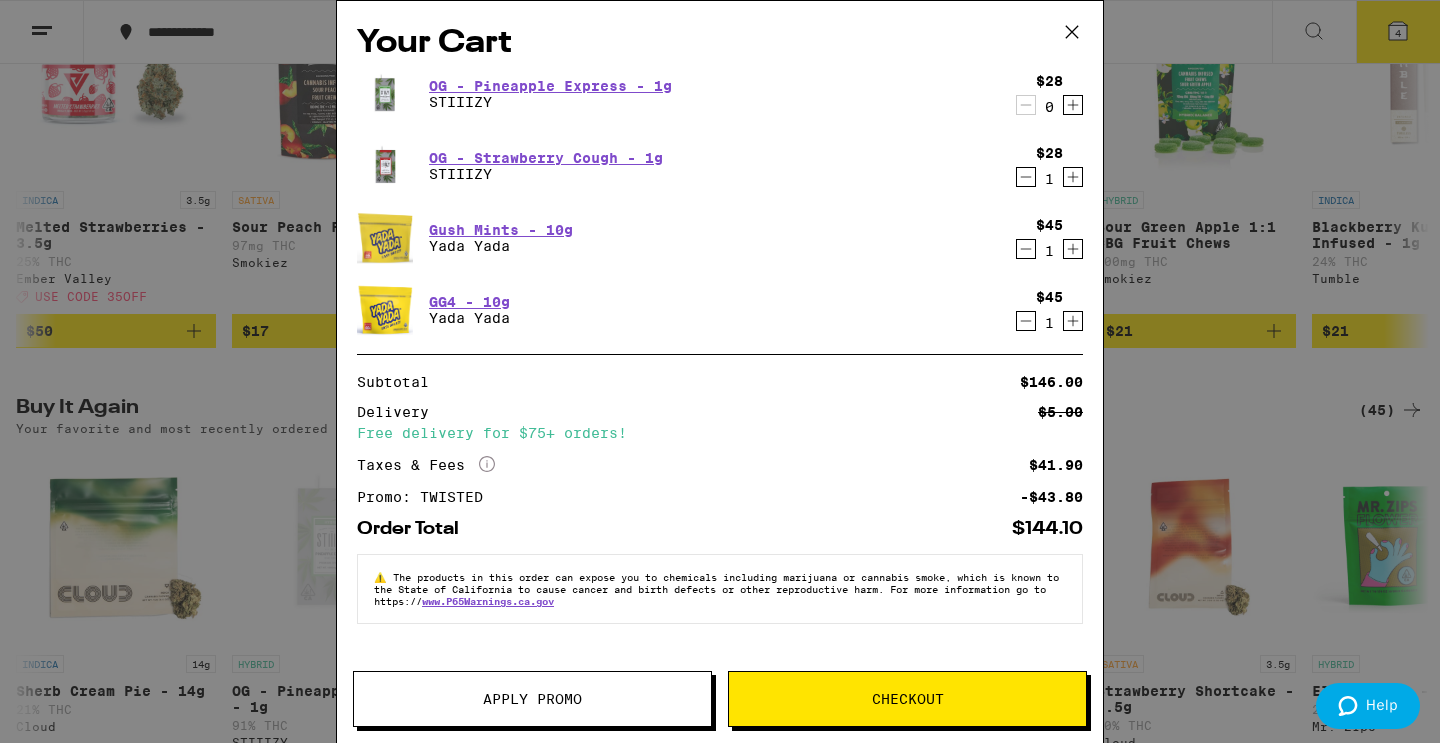 click 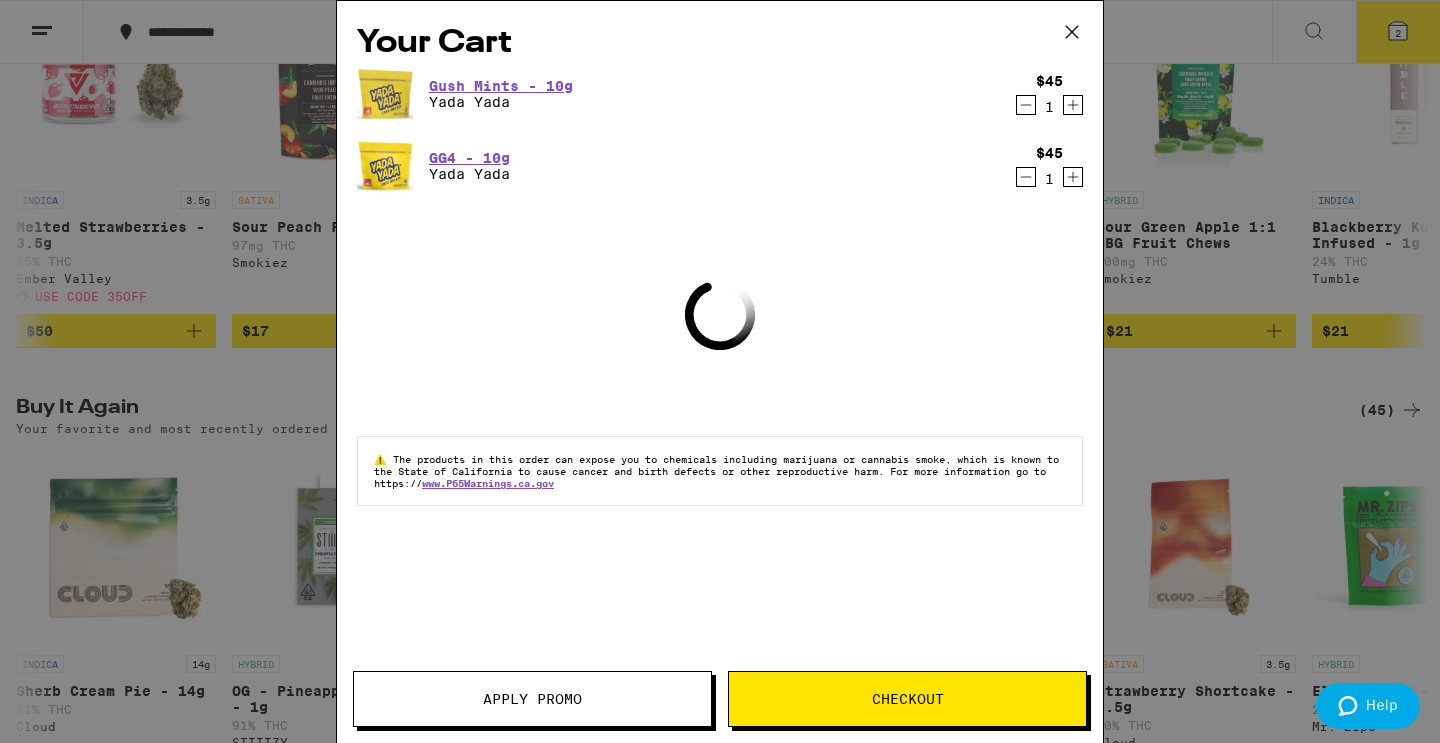 click on "Checkout" at bounding box center [907, 699] 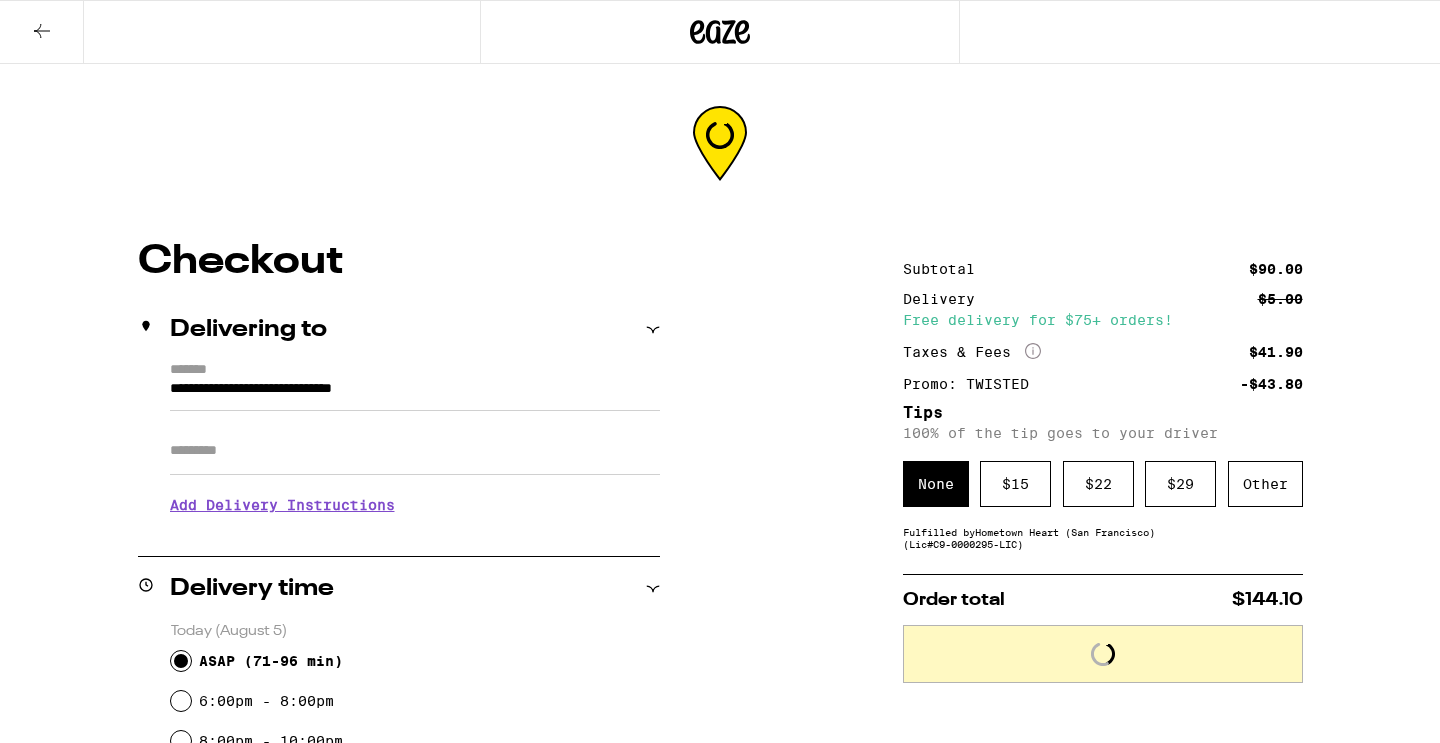 drag, startPoint x: 1078, startPoint y: 26, endPoint x: 385, endPoint y: 3, distance: 693.3816 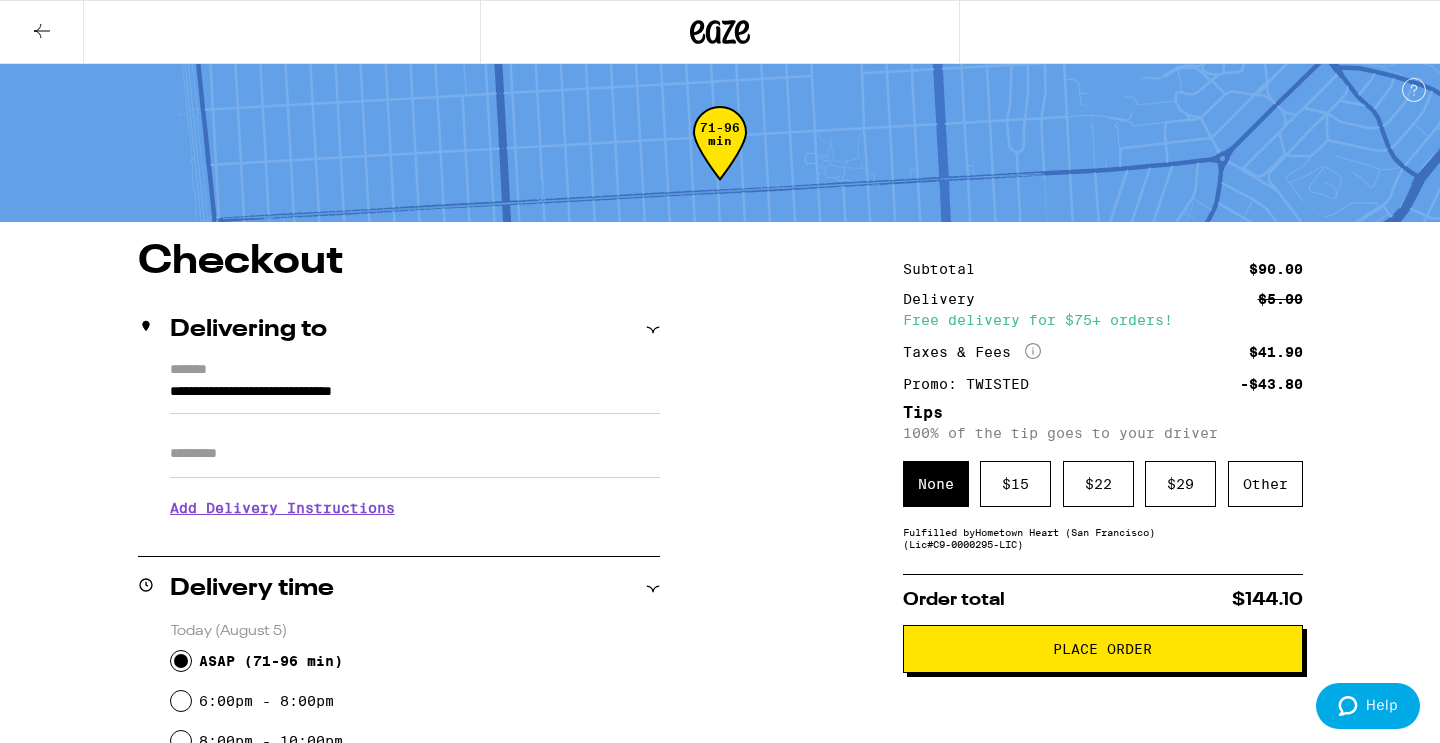 click 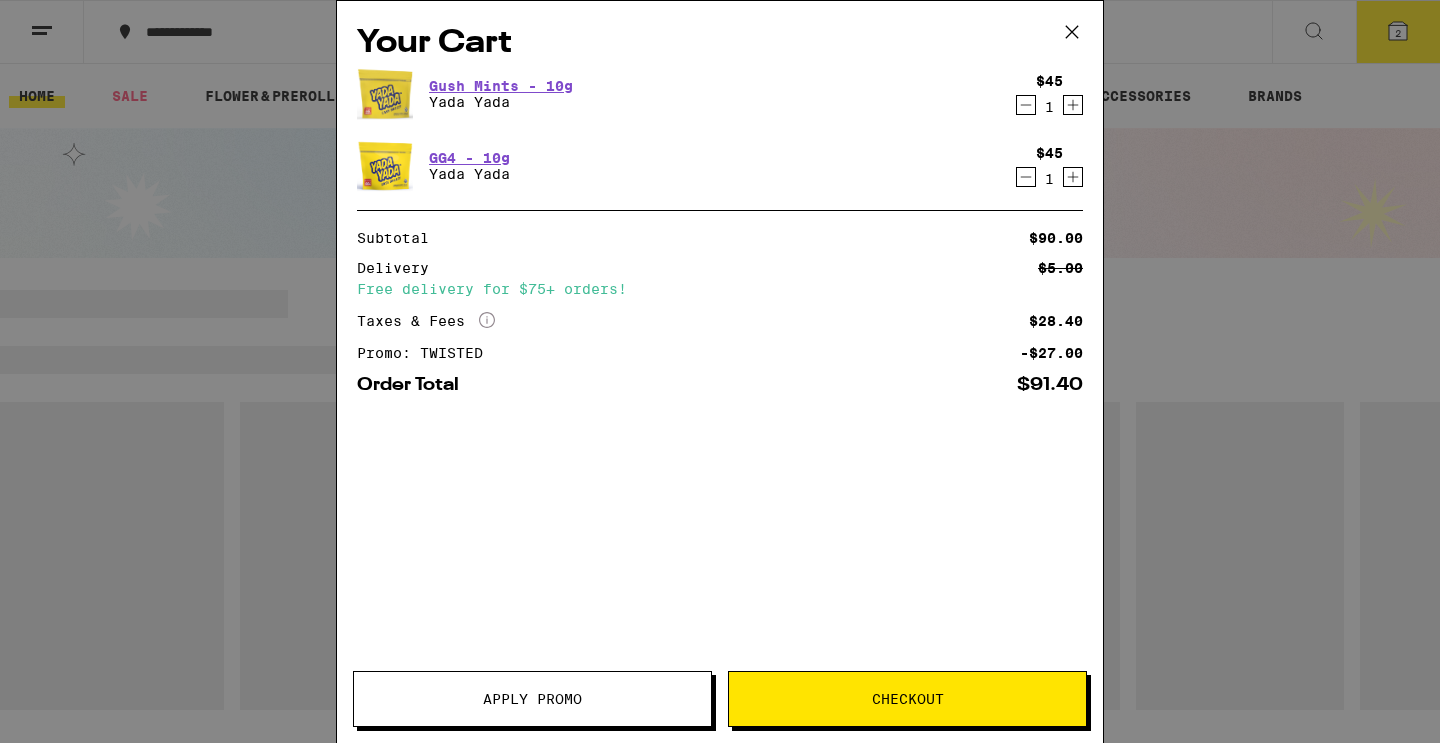 click 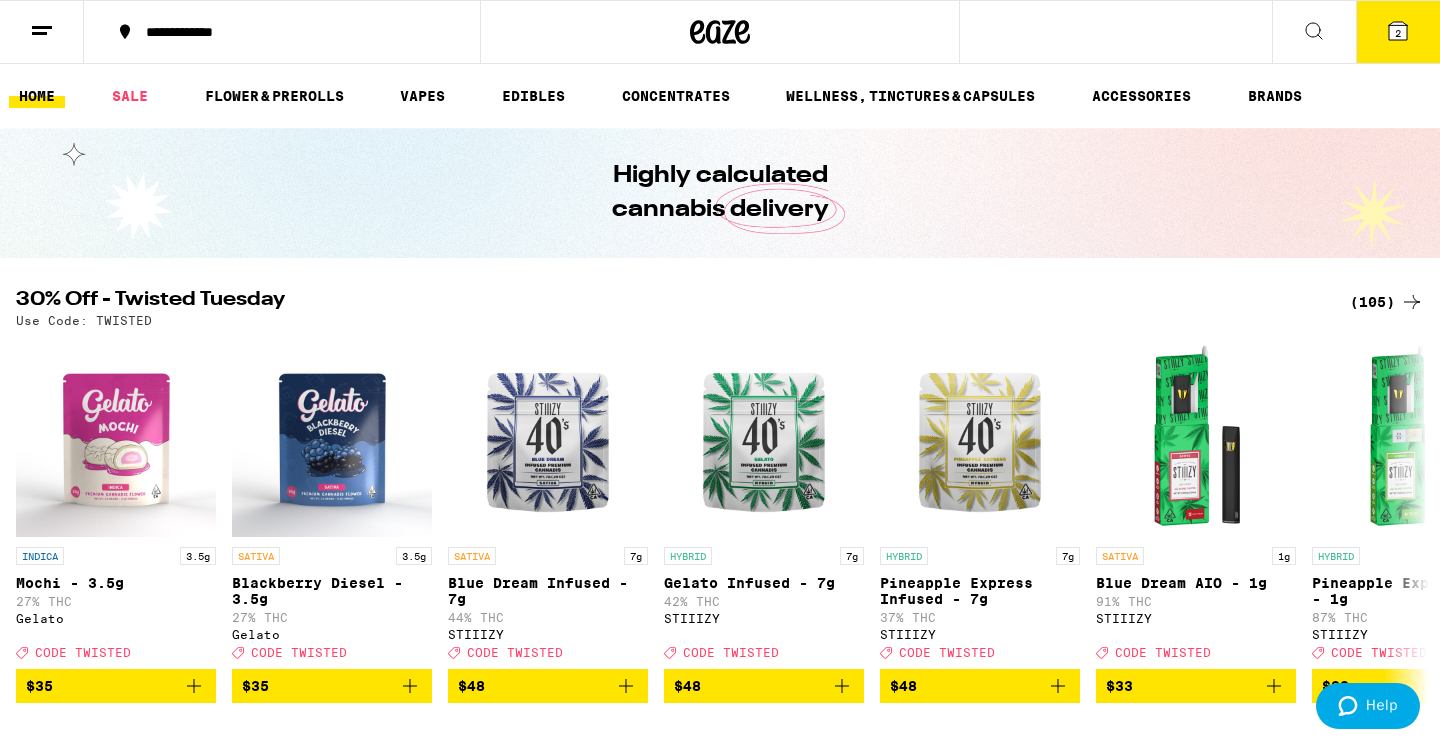 click on "Highly calculated cannabis delivery 30% Off - Twisted Tuesday (105) Use Code: TWISTED INDICA 3.5g Mochi - 3.5g 27% THC Gelato Deal Created with Sketch. CODE TWISTED $35 SATIVA 3.5g Blackberry Diesel - 3.5g 27% THC Gelato Deal Created with Sketch. CODE TWISTED $35 SATIVA 7g Blue Dream Infused - 7g 44% THC STIIIZY Deal Created with Sketch. CODE TWISTED $48 HYBRID 7g Gelato Infused - 7g 42% THC STIIIZY Deal Created with Sketch. CODE TWISTED $48 HYBRID 7g Pineapple Express Infused - 7g 37% THC STIIIZY Deal Created with Sketch. CODE TWISTED $48 SATIVA 1g Blue Dream AIO - 1g 91% THC STIIIZY Deal Created with Sketch. CODE TWISTED $33 HYBRID 1g Pineapple Express AIO - 1g 87% THC STIIIZY Deal Created with Sketch. CODE TWISTED $33 SATIVA 1g Orange Sunset AIO - 1g 86% THC STIIIZY Deal Created with Sketch. CODE TWISTED $33 INDICA 1g OG Kush AIO - 1g 86% THC STIIIZY Deal 1g" at bounding box center (720, 4596) 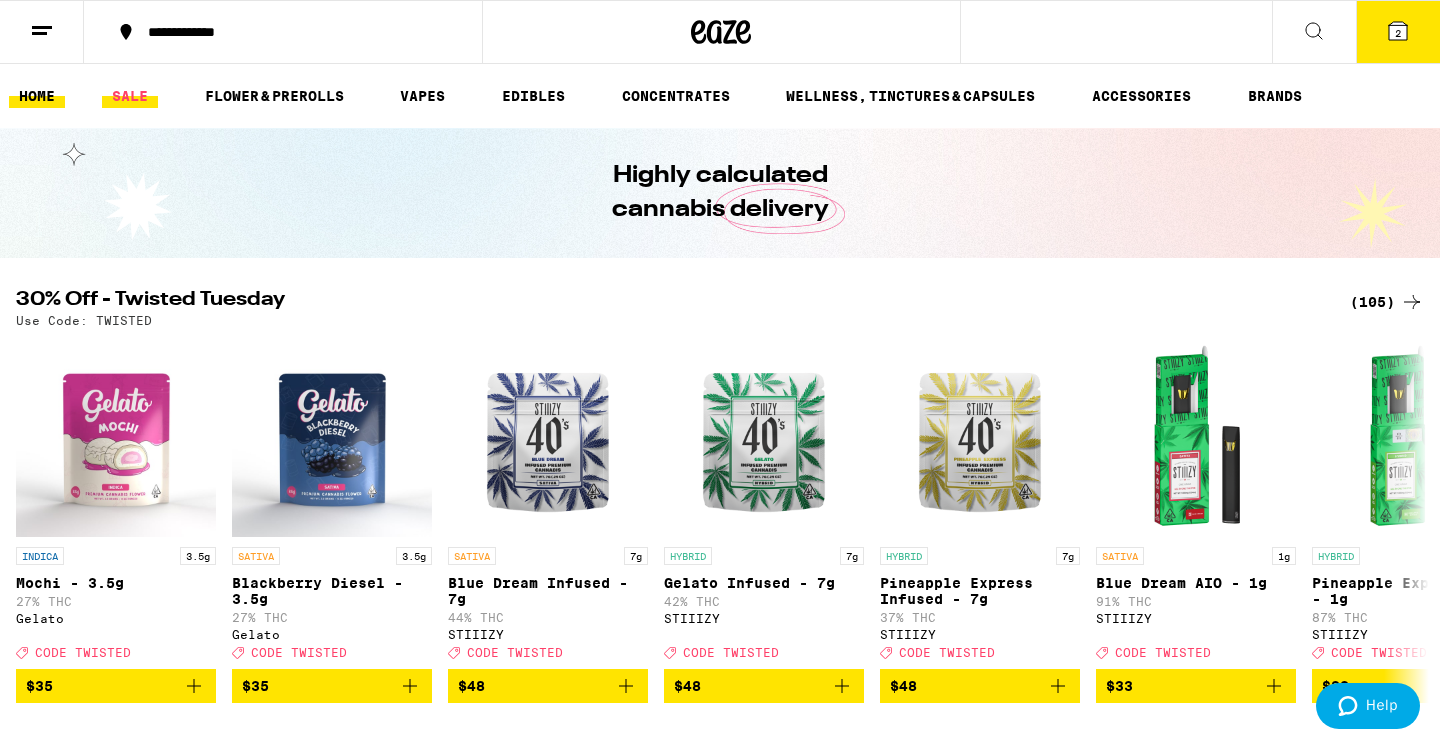 click on "SALE" at bounding box center (130, 96) 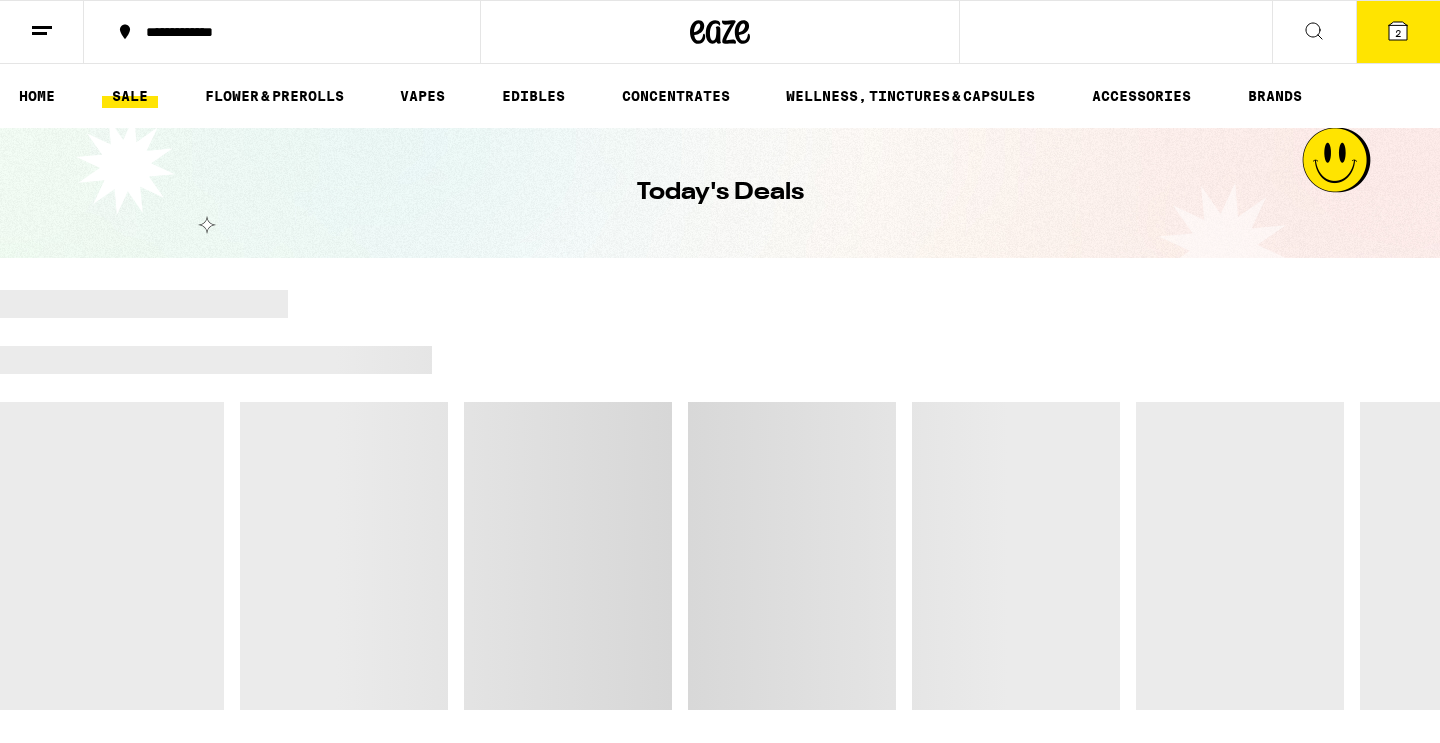 click at bounding box center [720, 500] 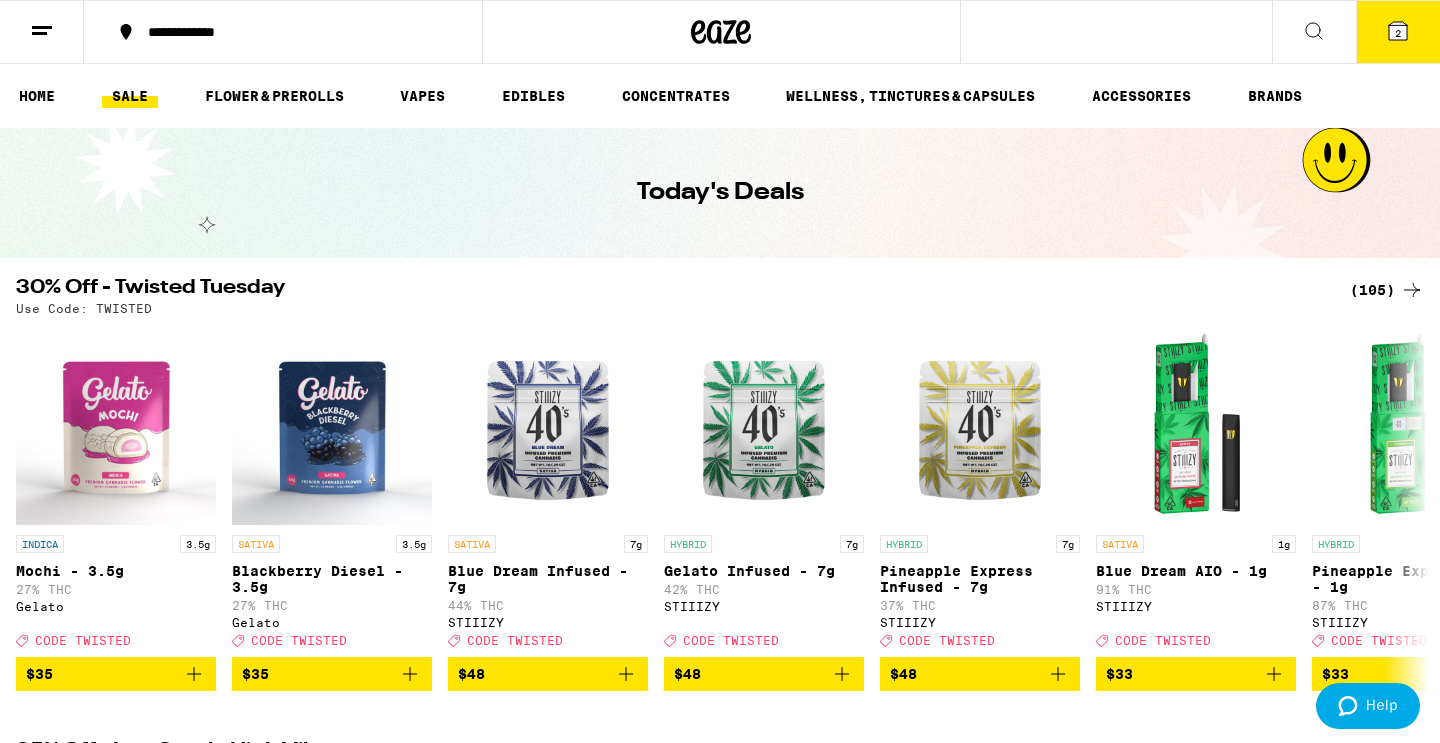 scroll, scrollTop: 100, scrollLeft: 0, axis: vertical 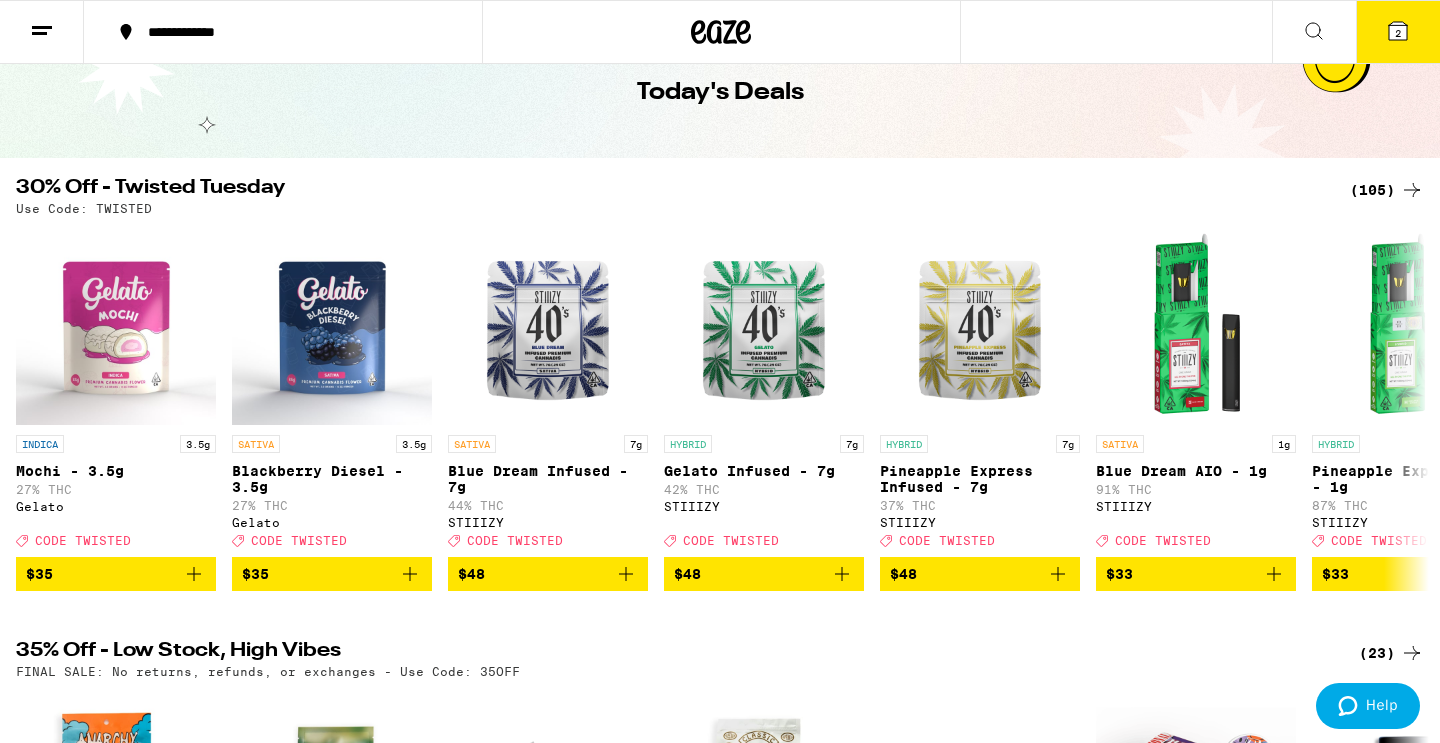 click on "(105)" at bounding box center [1387, 190] 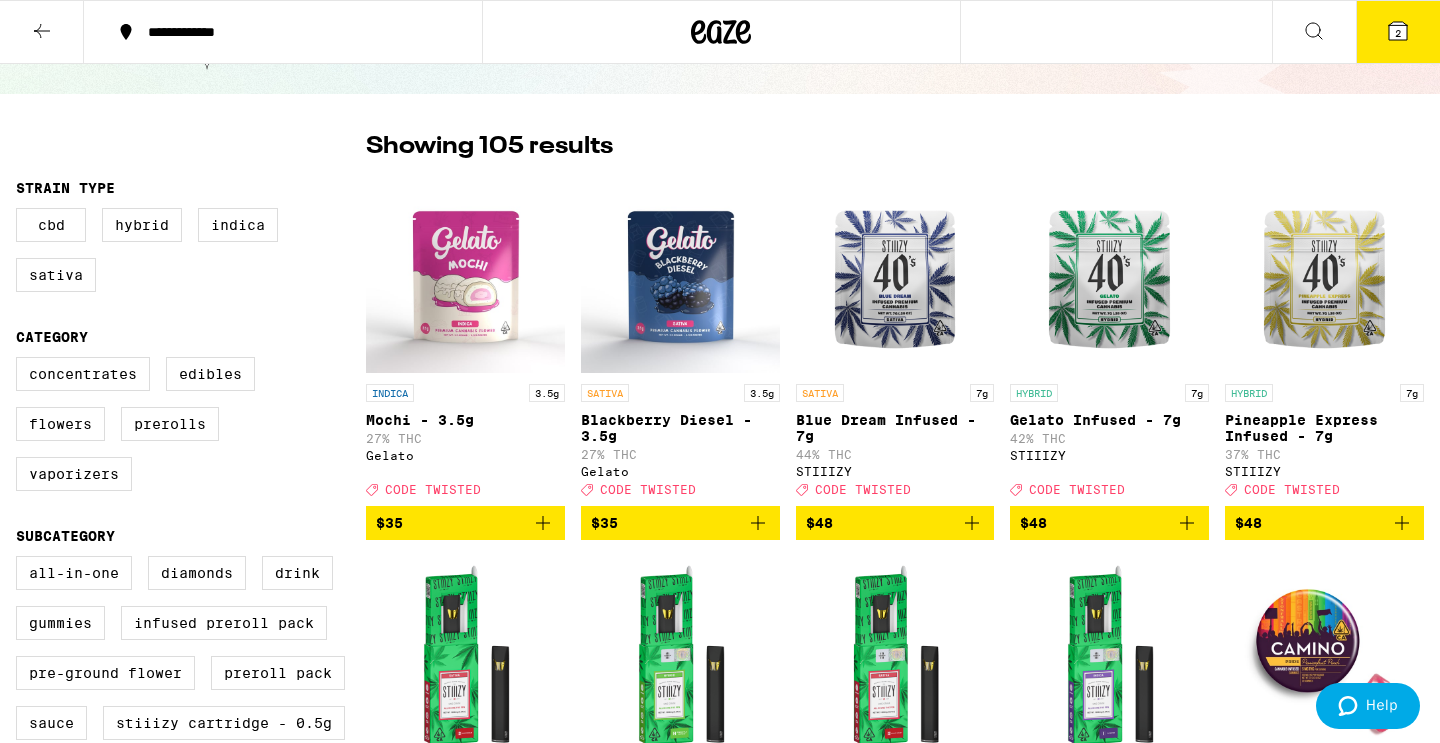 scroll, scrollTop: 366, scrollLeft: 0, axis: vertical 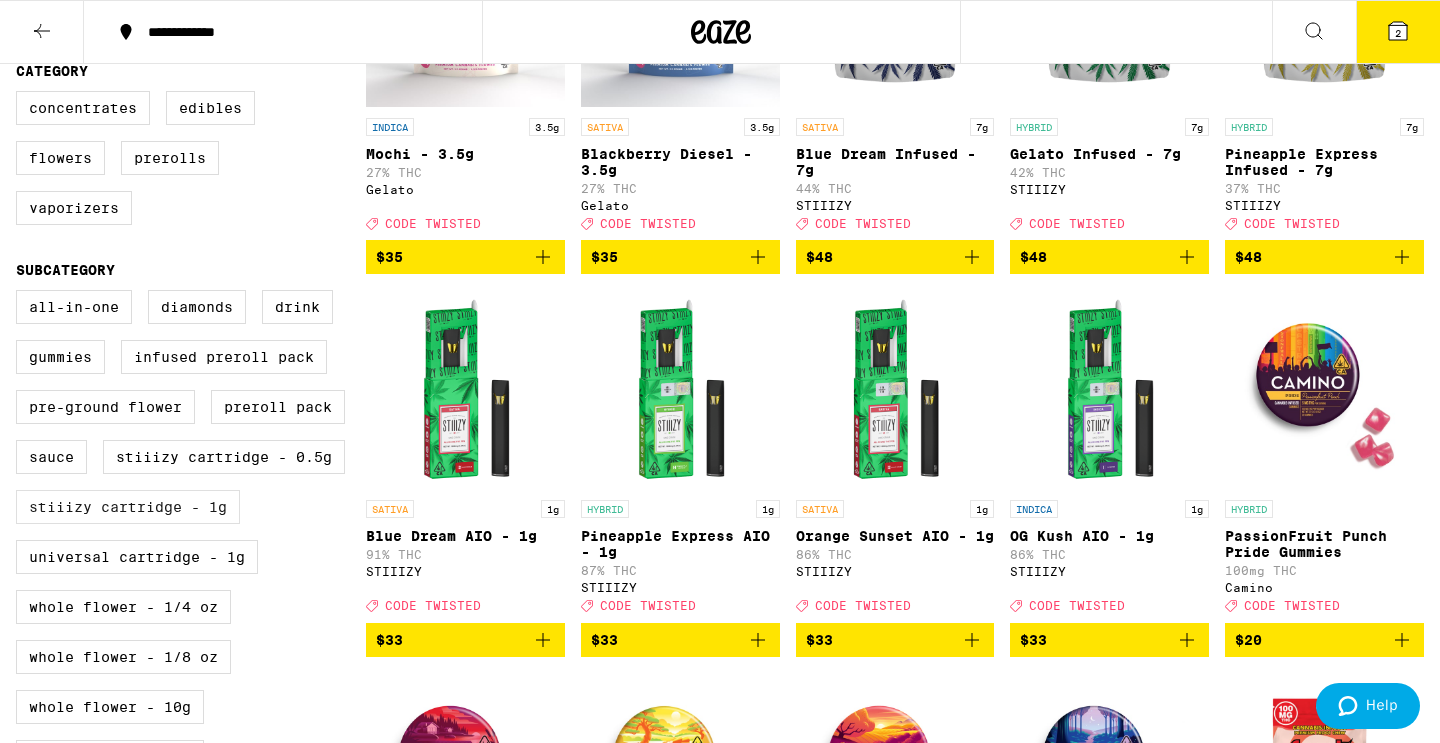 click on "STIIIZY Cartridge - 1g" at bounding box center (128, 507) 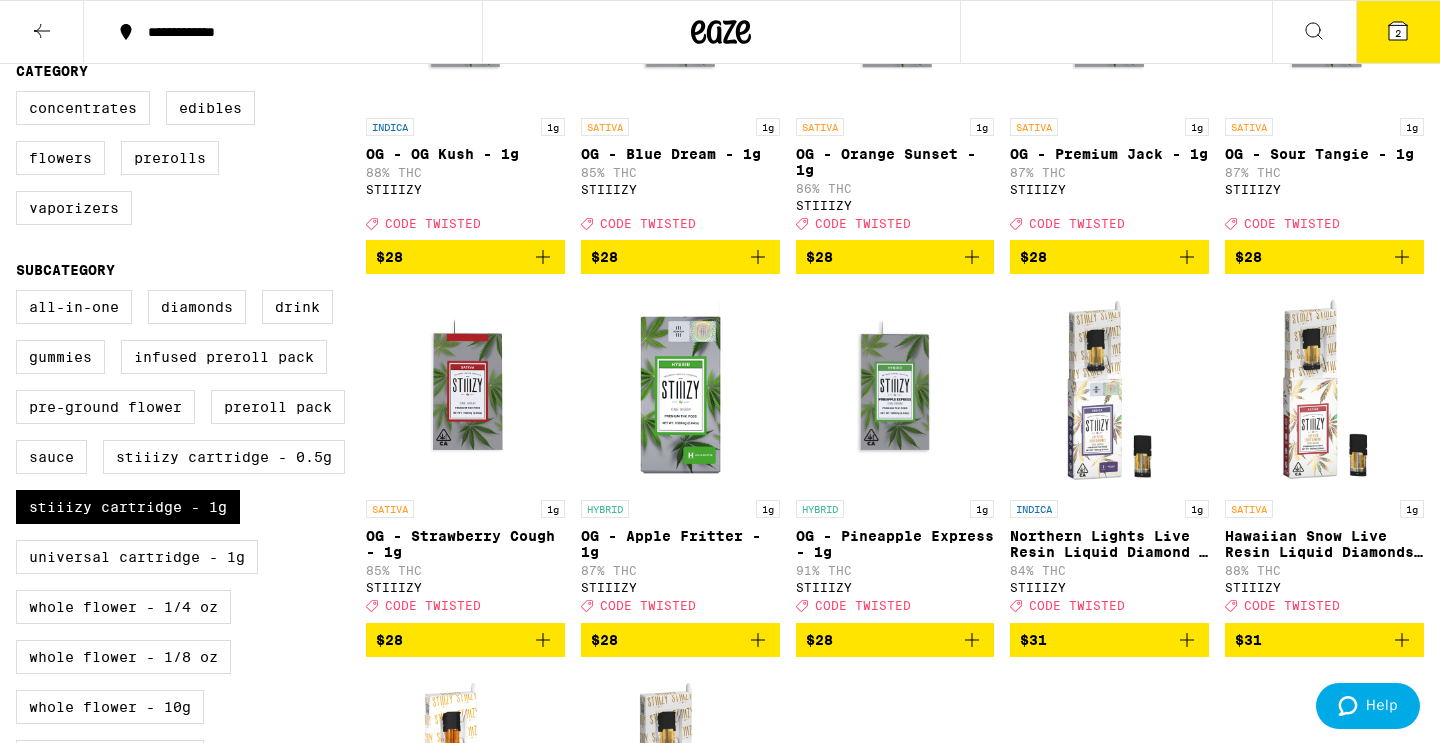 click 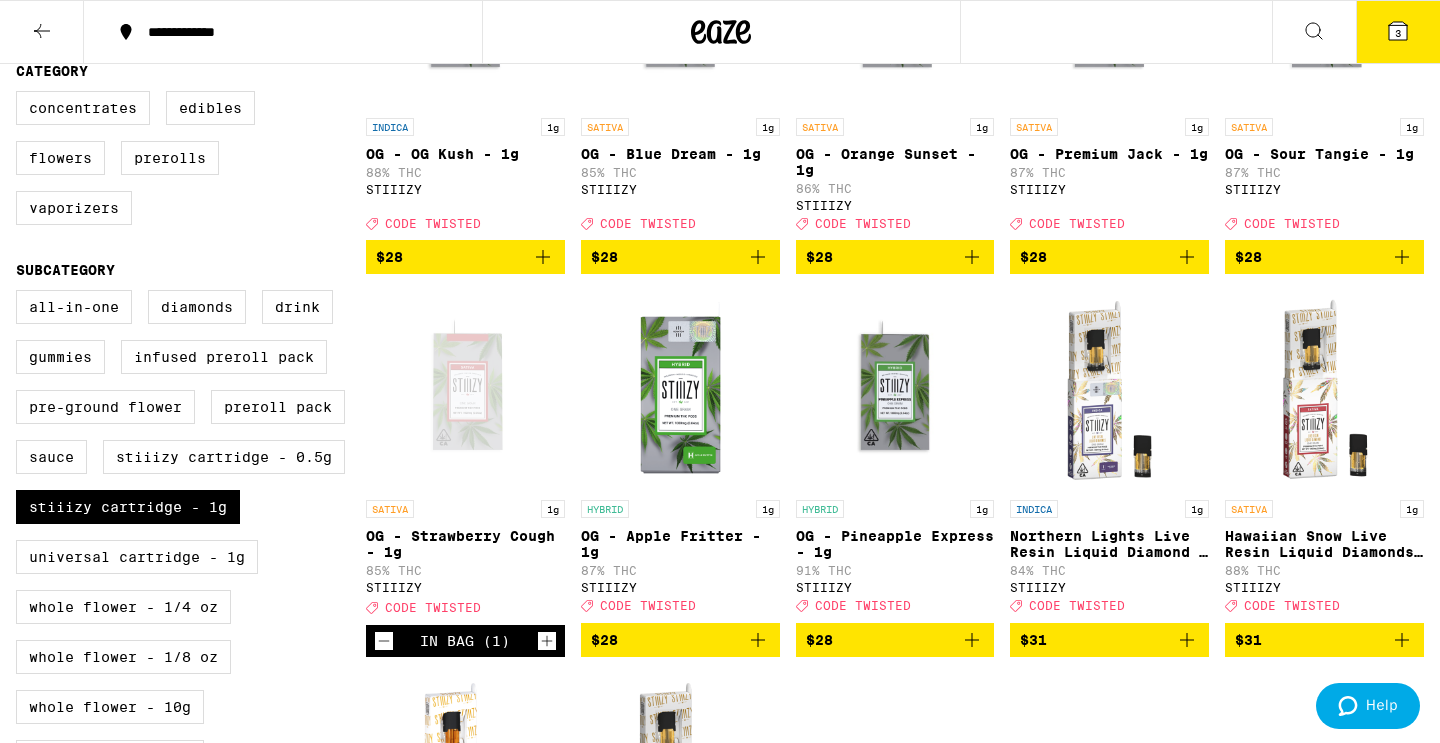 click 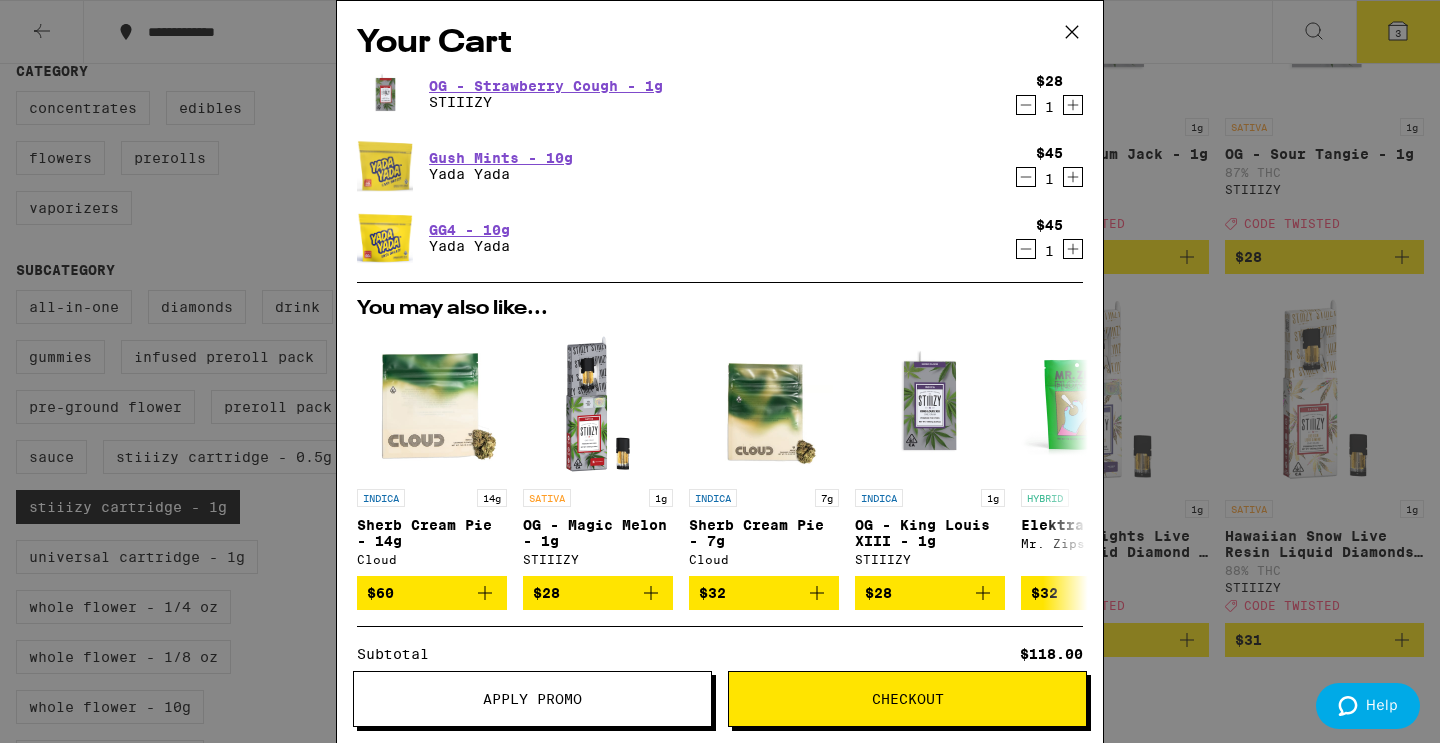 click on "Checkout" at bounding box center [907, 699] 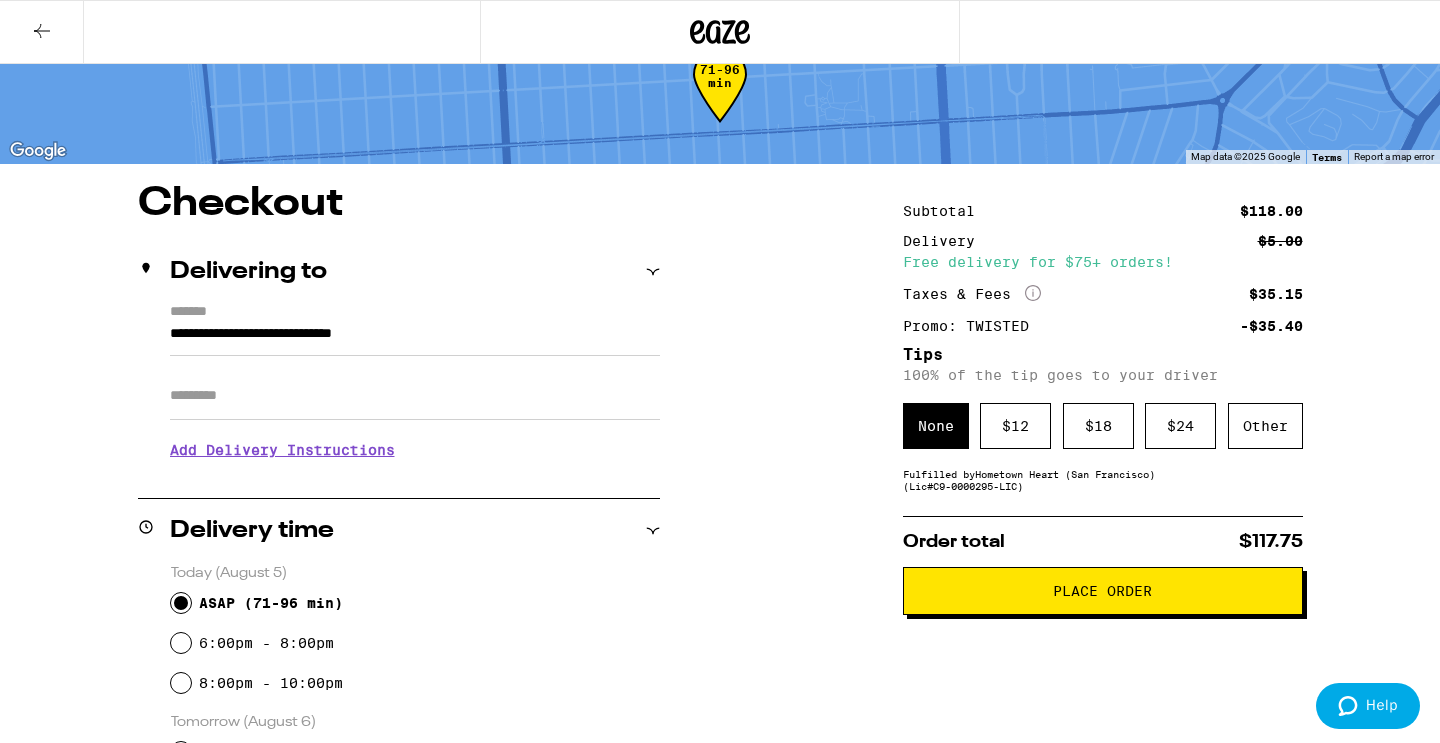 scroll, scrollTop: 83, scrollLeft: 0, axis: vertical 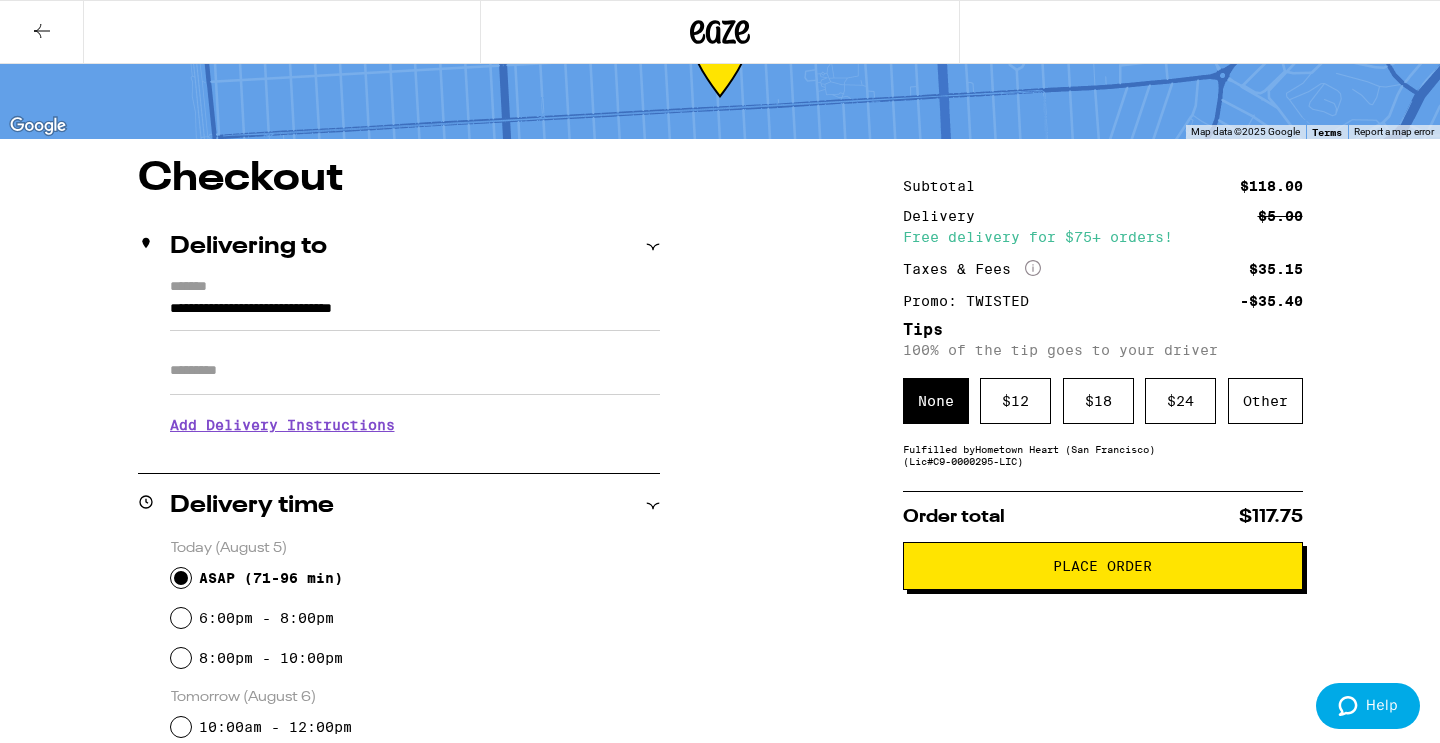 click on "Place Order" at bounding box center [1103, 566] 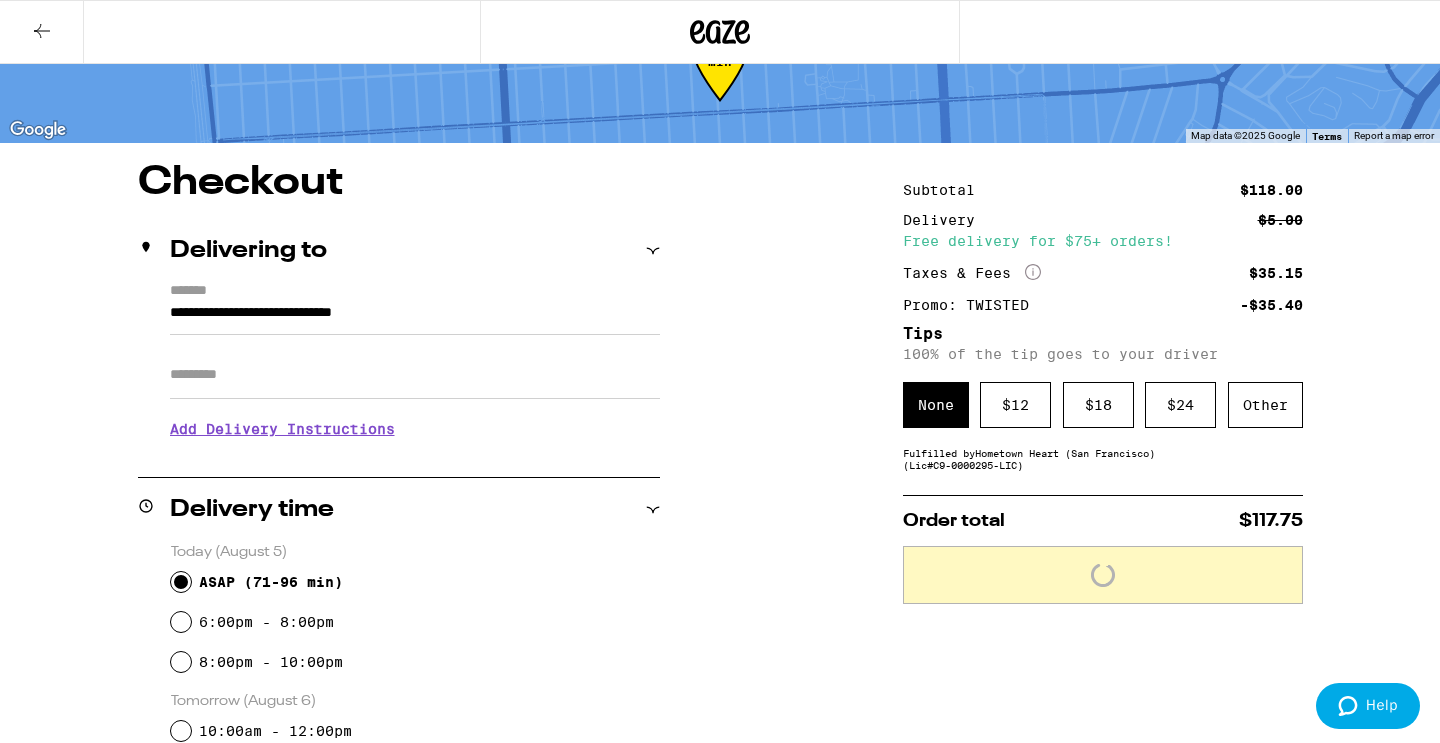 scroll, scrollTop: 81, scrollLeft: 0, axis: vertical 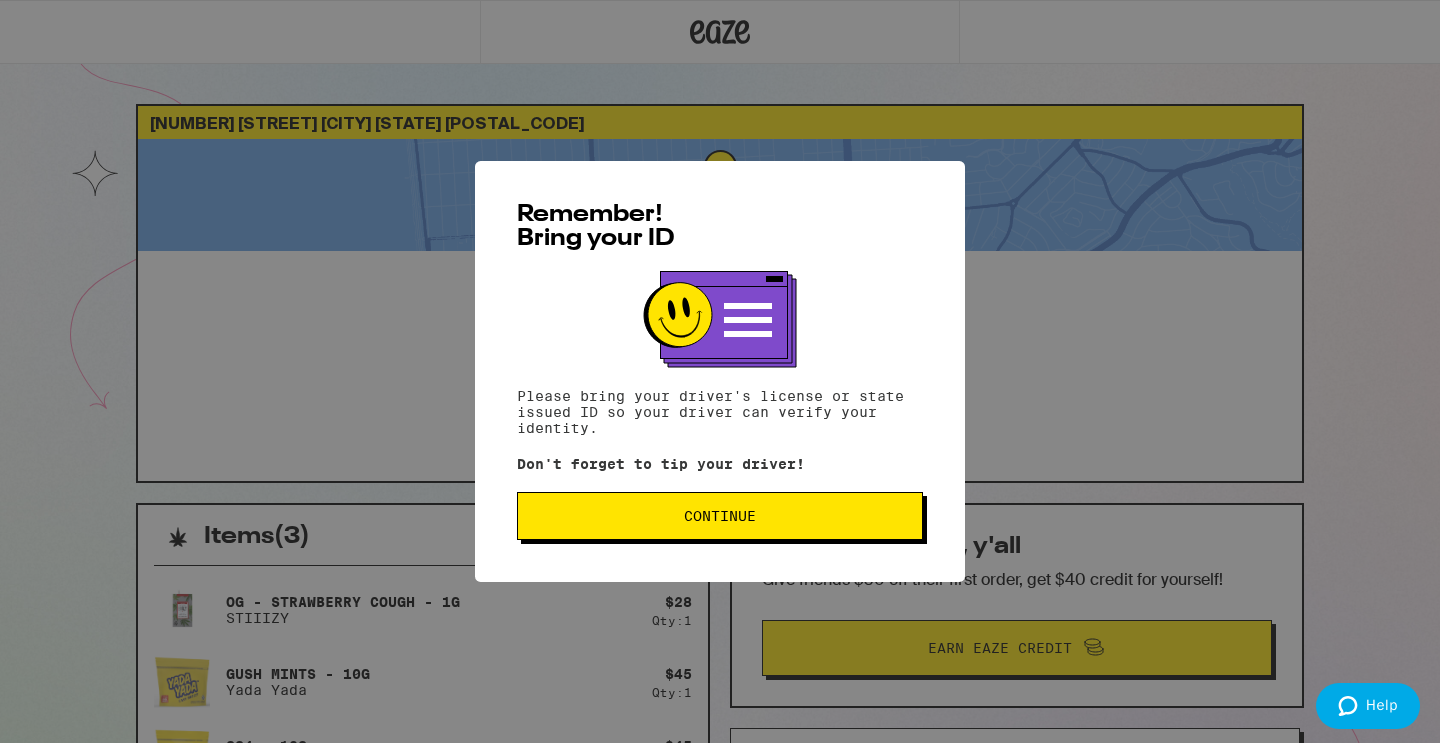 click on "Remember! Bring your ID  Please bring your driver's license or state issued ID so your driver can verify your identity. Don't forget to tip your driver! Continue" at bounding box center [720, 371] 